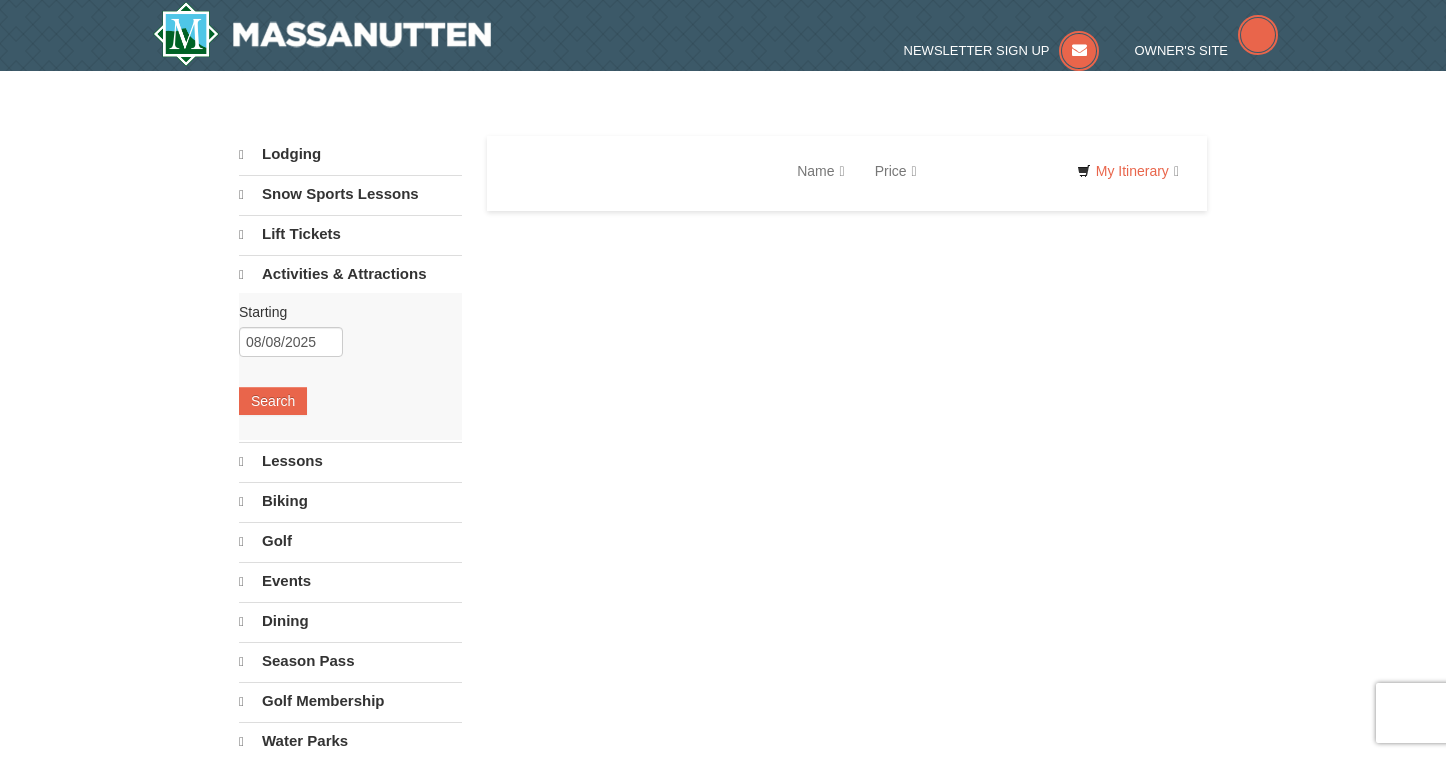 scroll, scrollTop: 0, scrollLeft: 0, axis: both 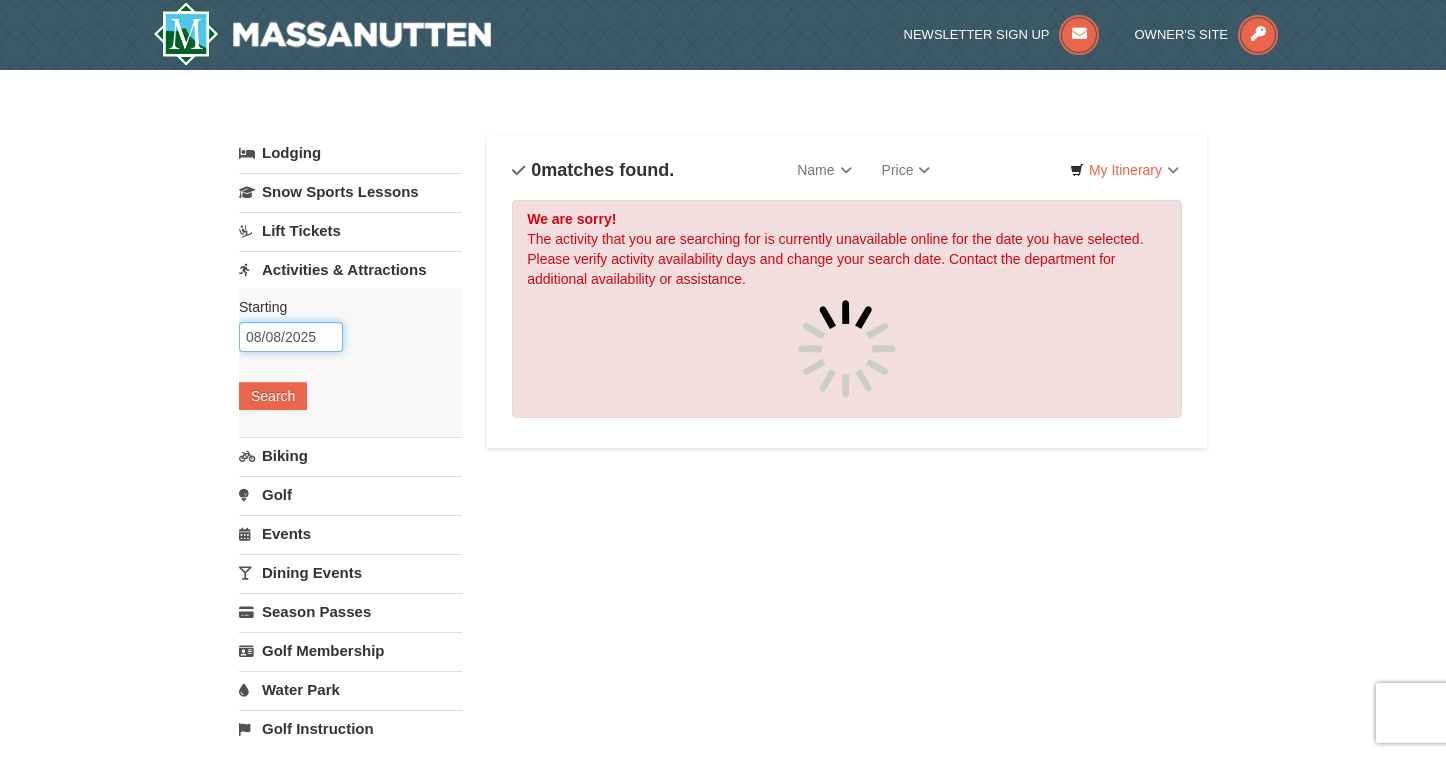 click on "08/08/2025" at bounding box center (291, 337) 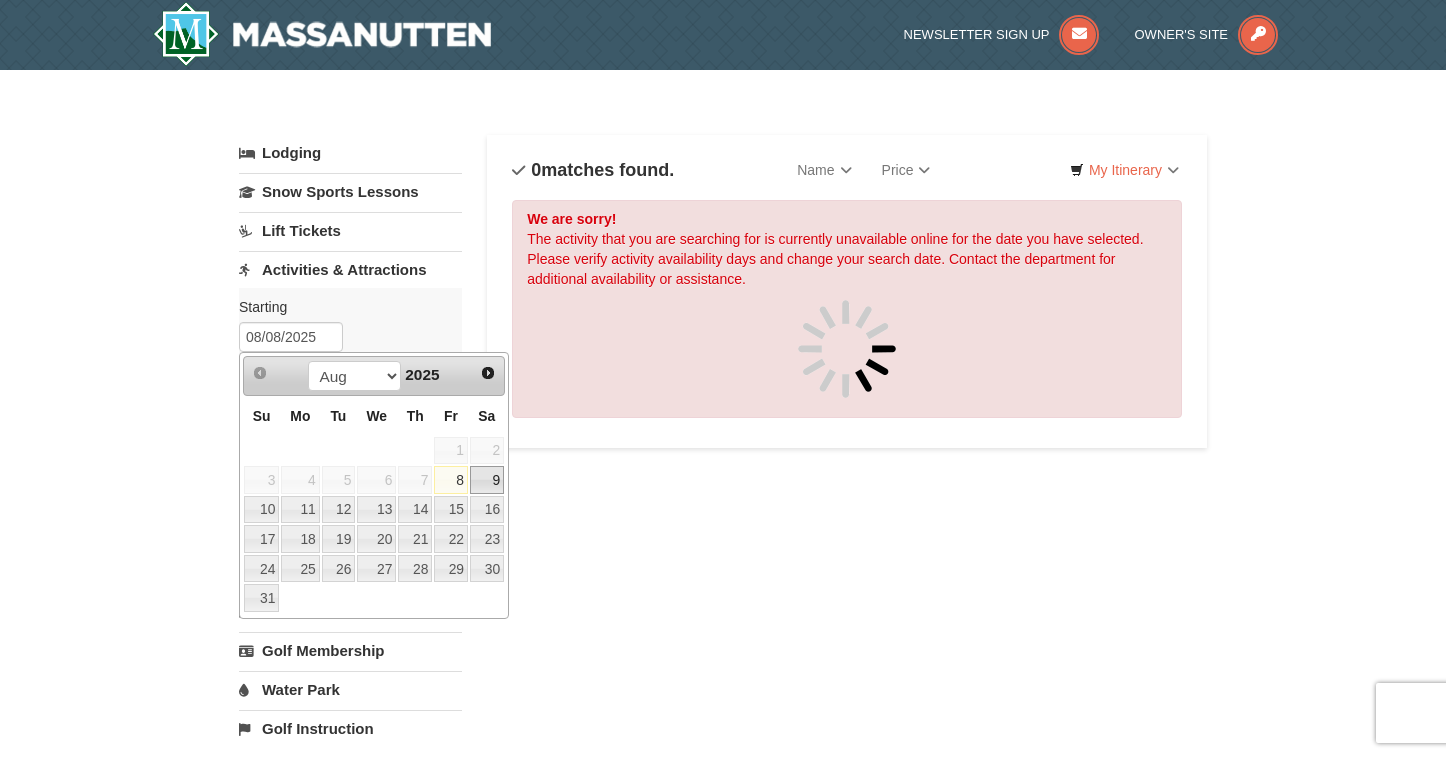 click on "9" at bounding box center [487, 480] 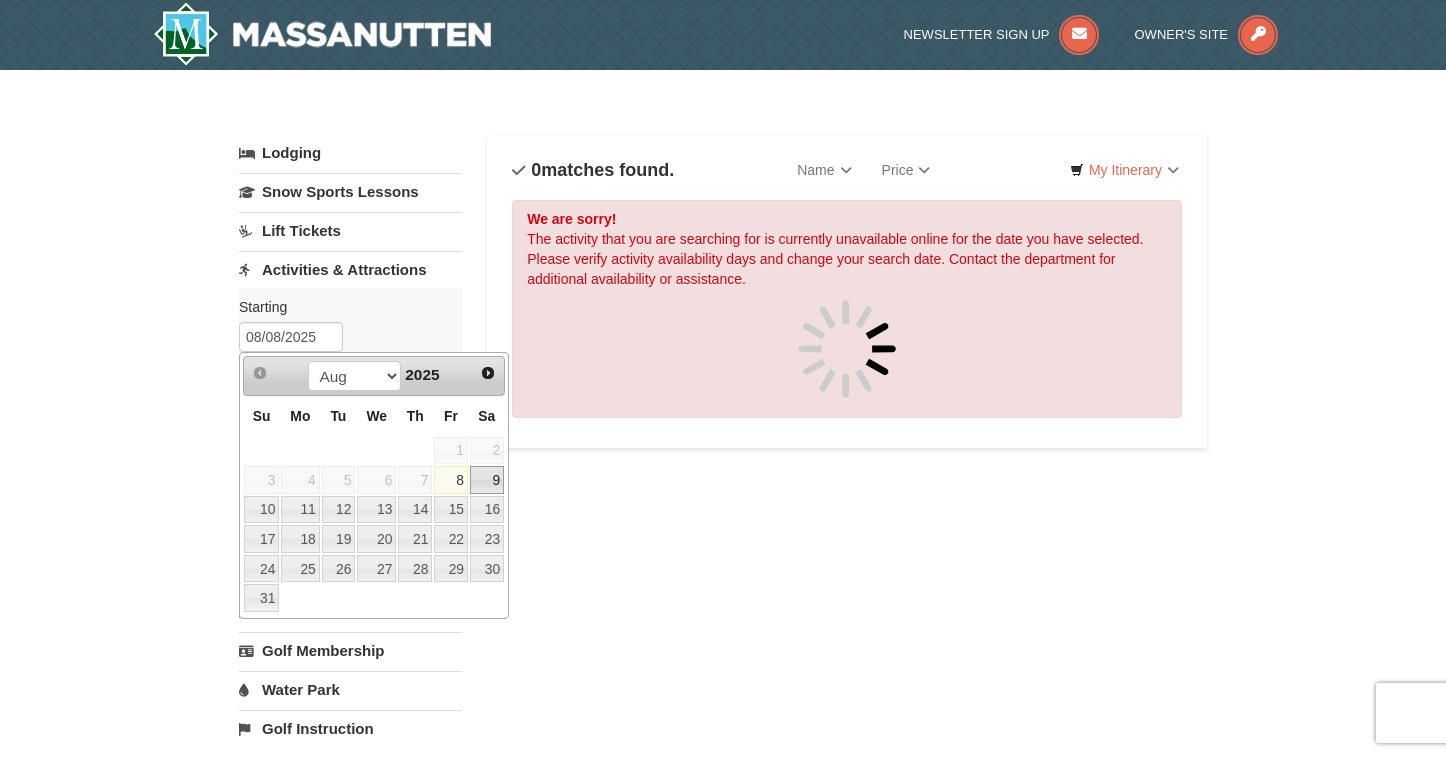 type on "08/09/2025" 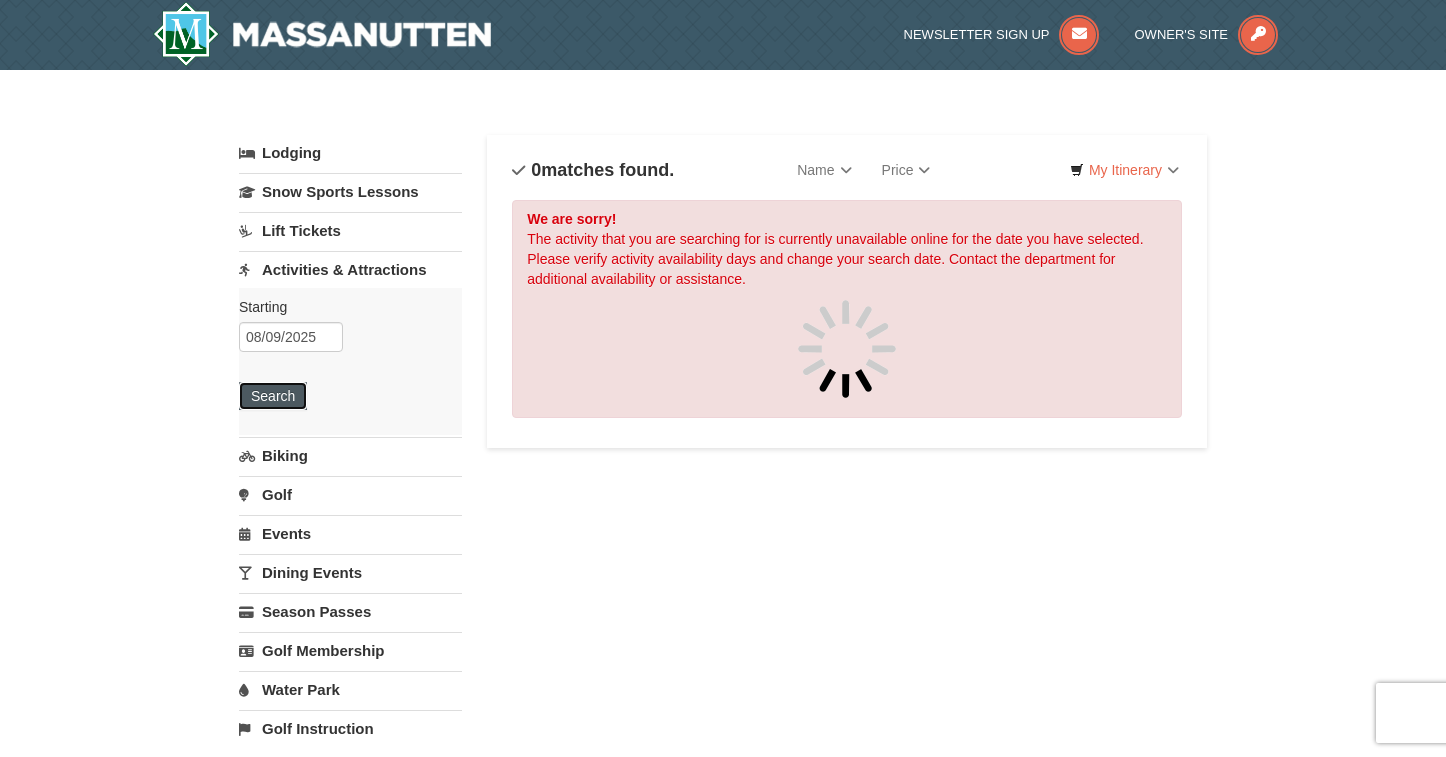 click on "Search" at bounding box center [273, 396] 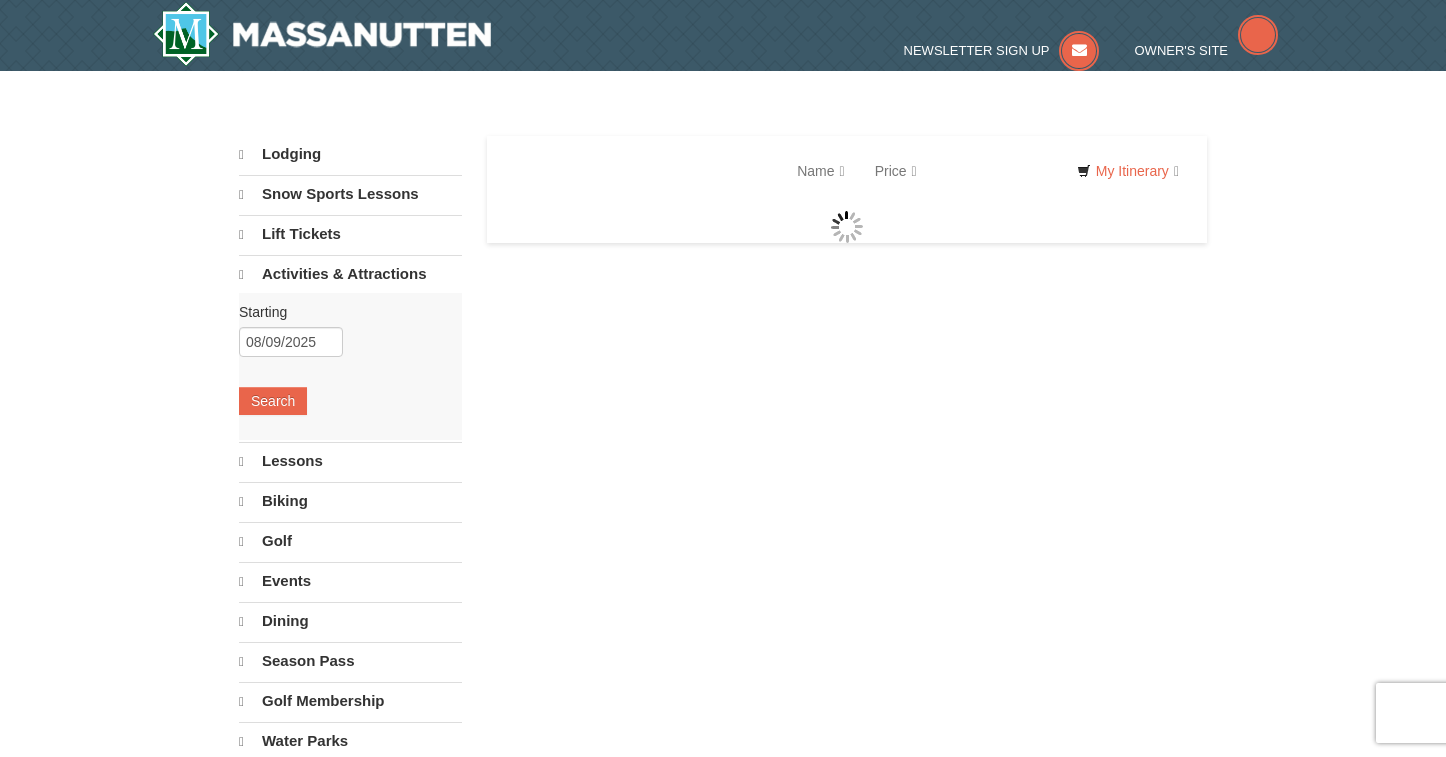 scroll, scrollTop: 0, scrollLeft: 0, axis: both 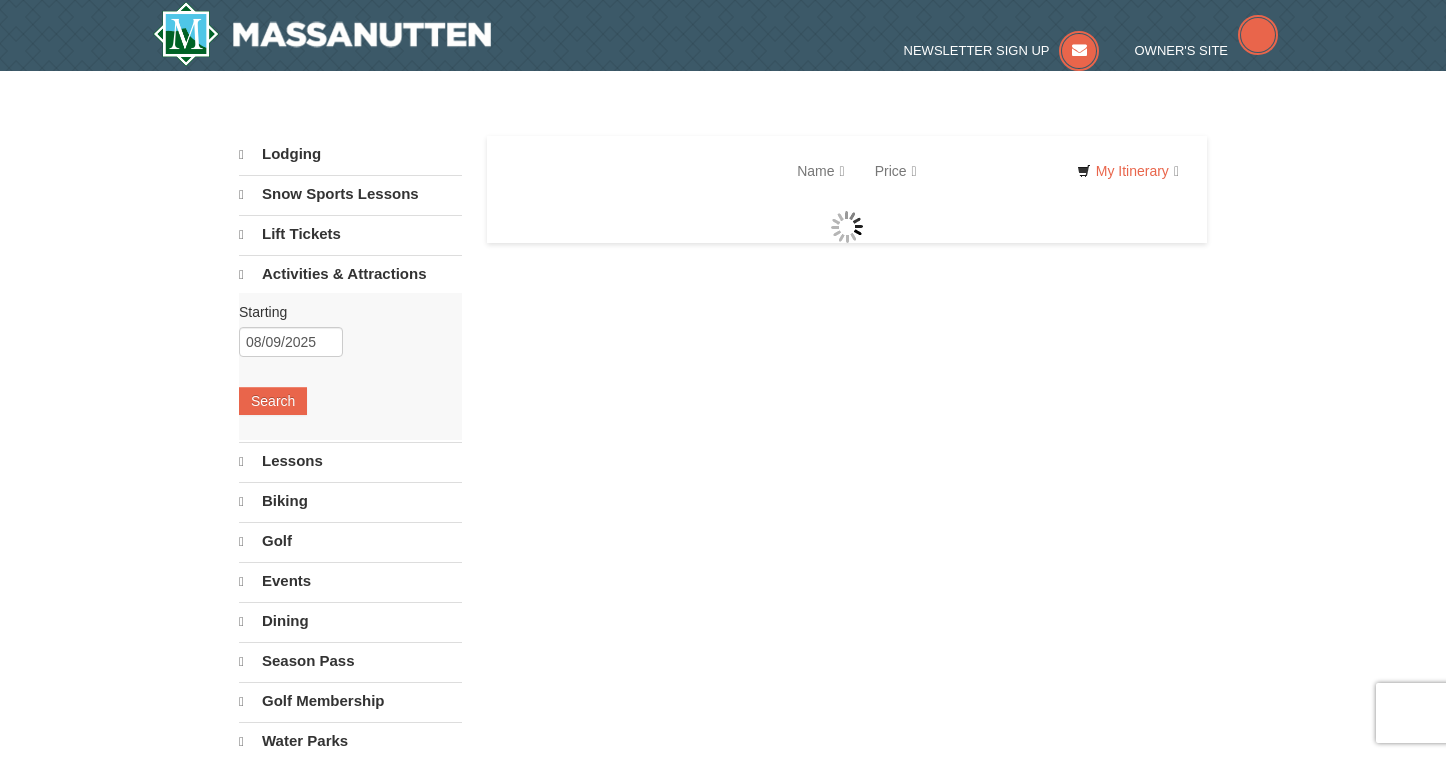 select on "8" 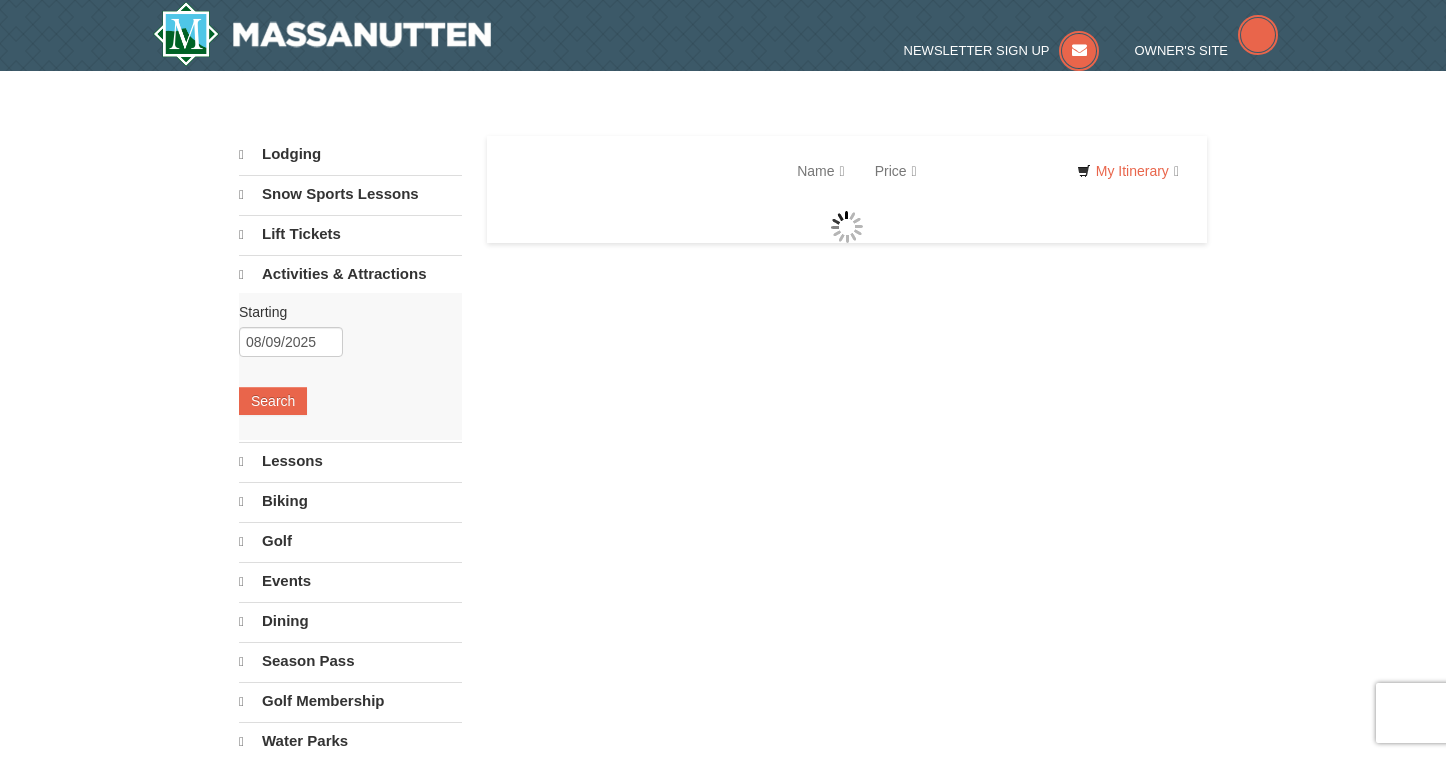 select on "8" 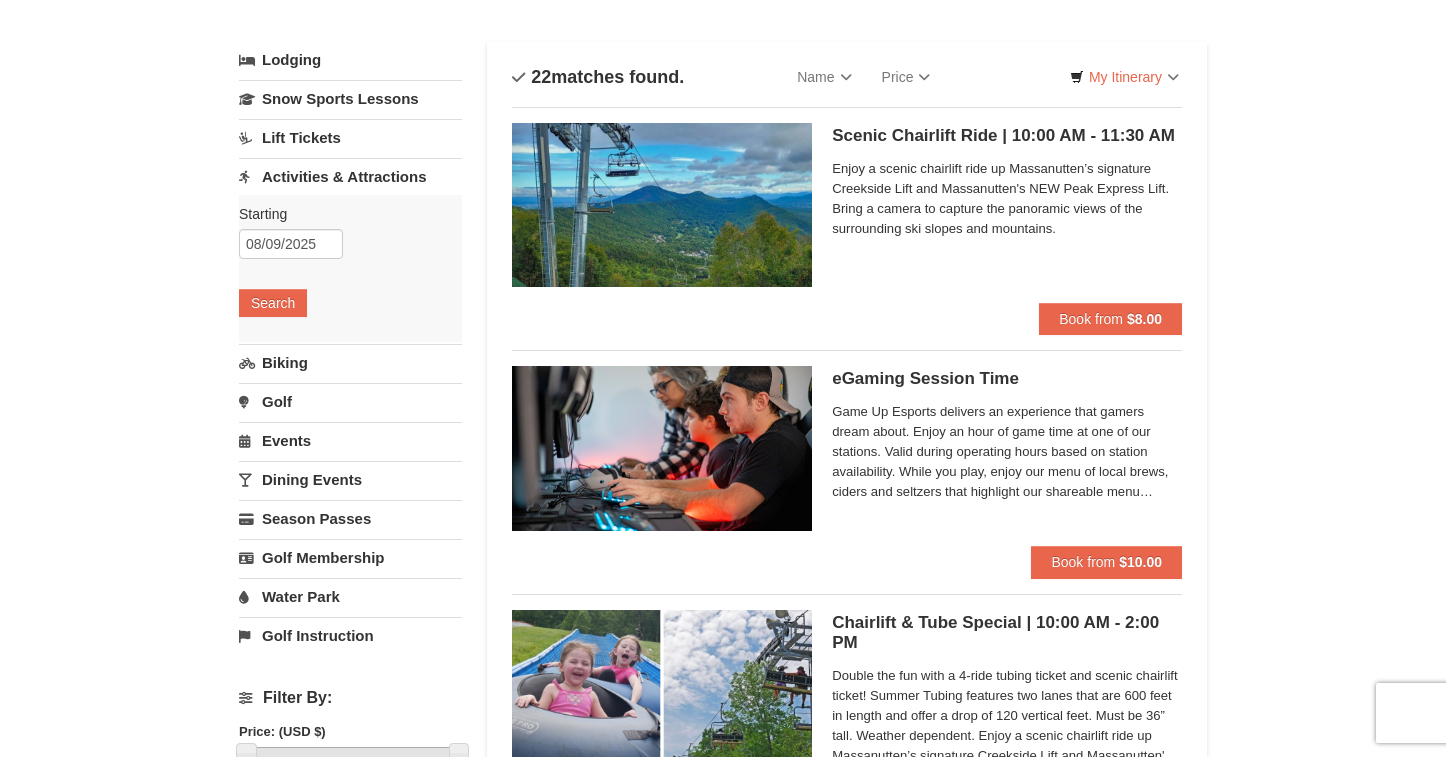 scroll, scrollTop: 72, scrollLeft: 0, axis: vertical 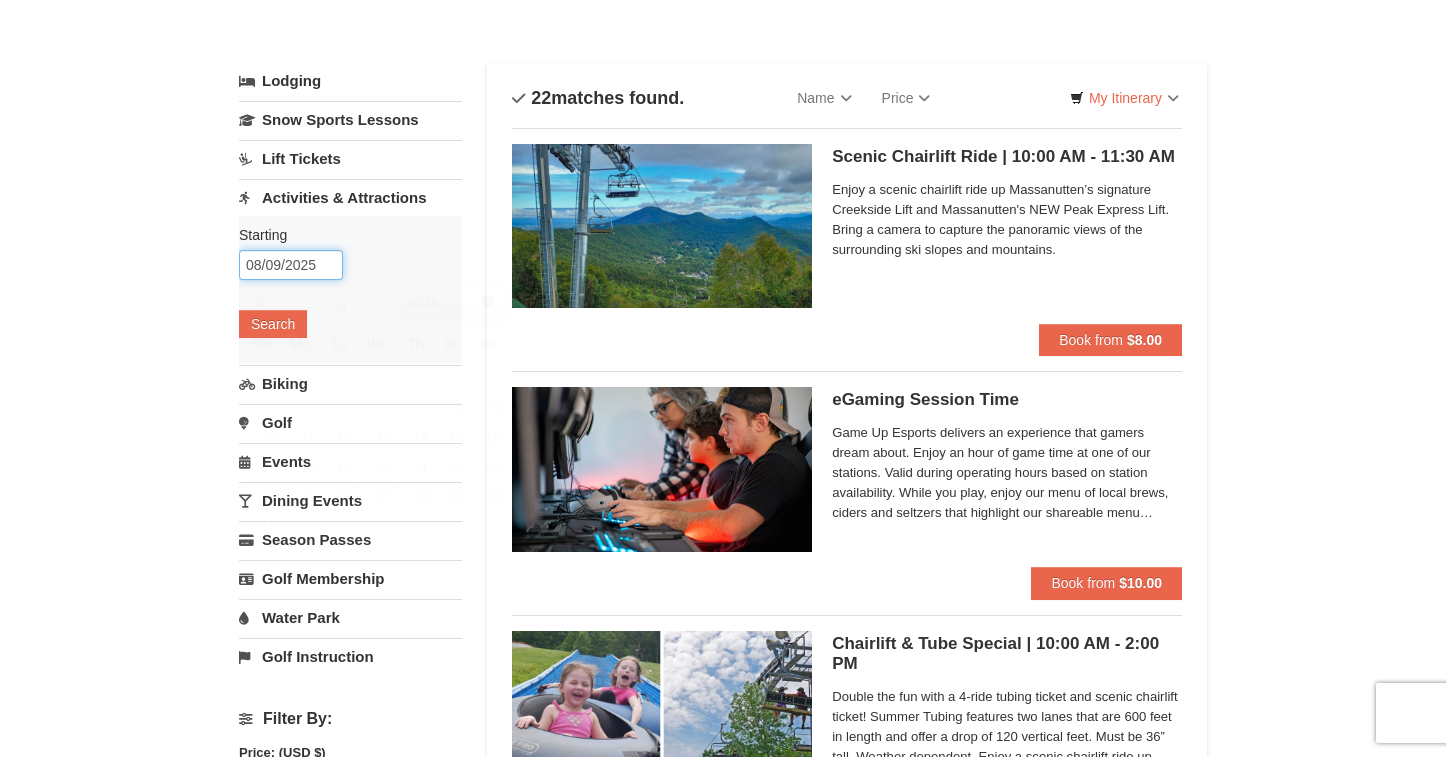 click on "08/09/2025" at bounding box center [291, 265] 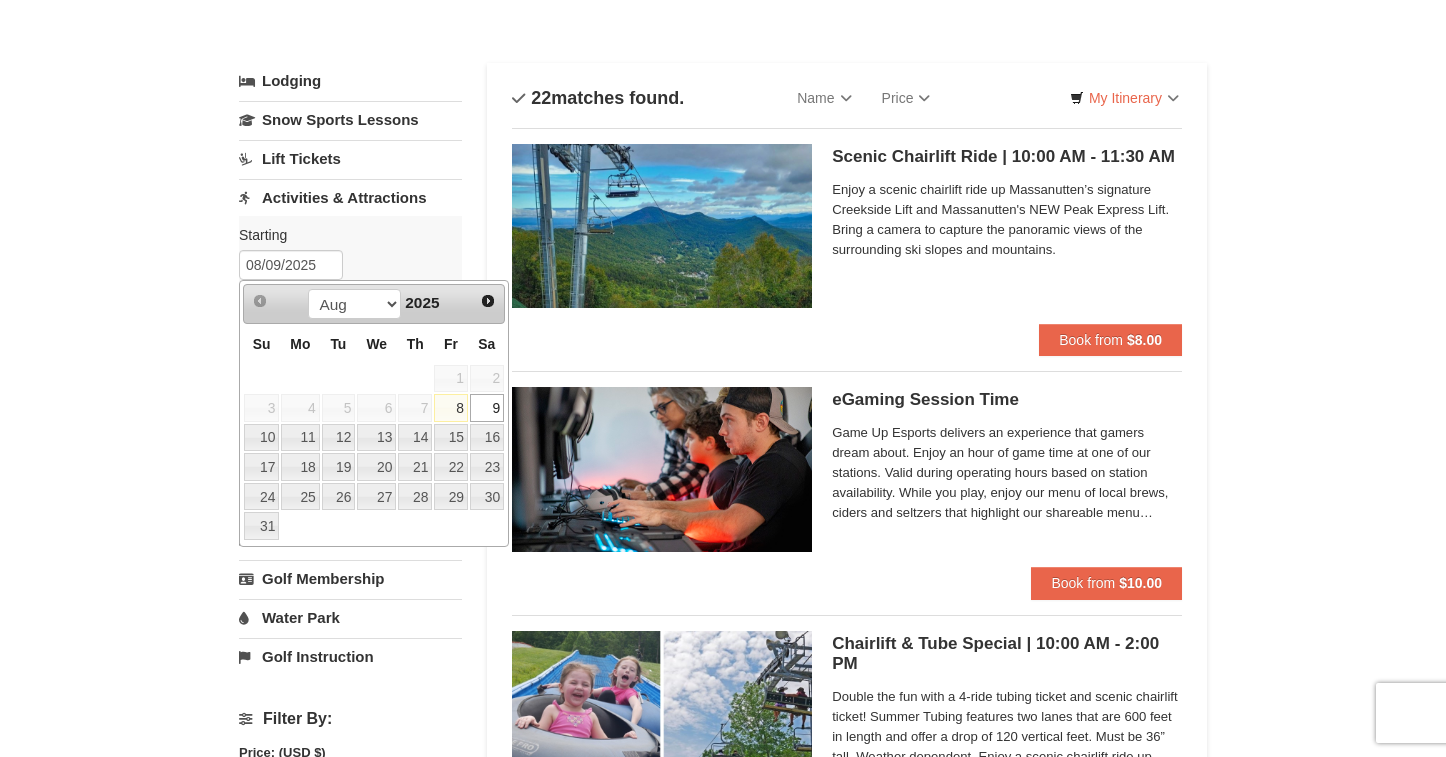 click on "8" at bounding box center [451, 408] 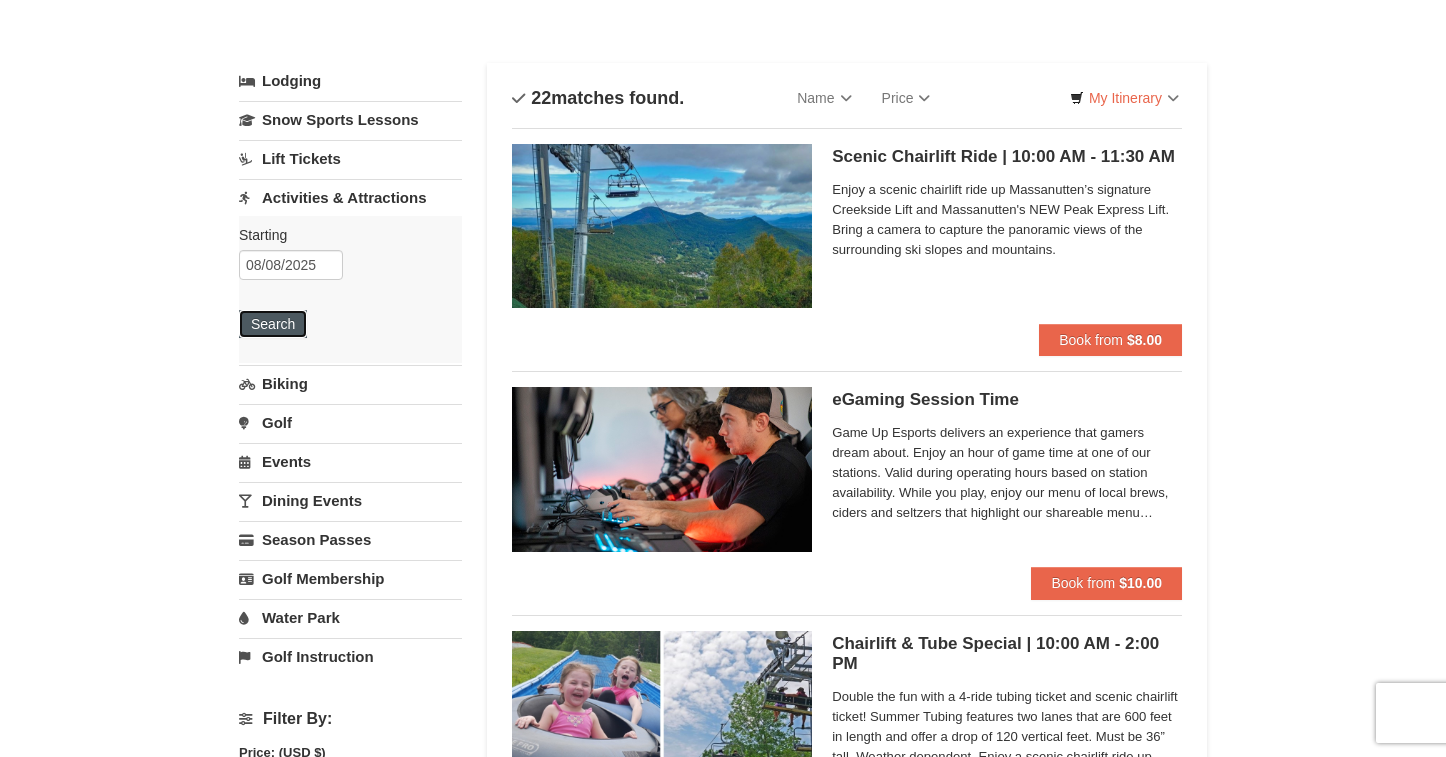 click on "Search" at bounding box center (273, 324) 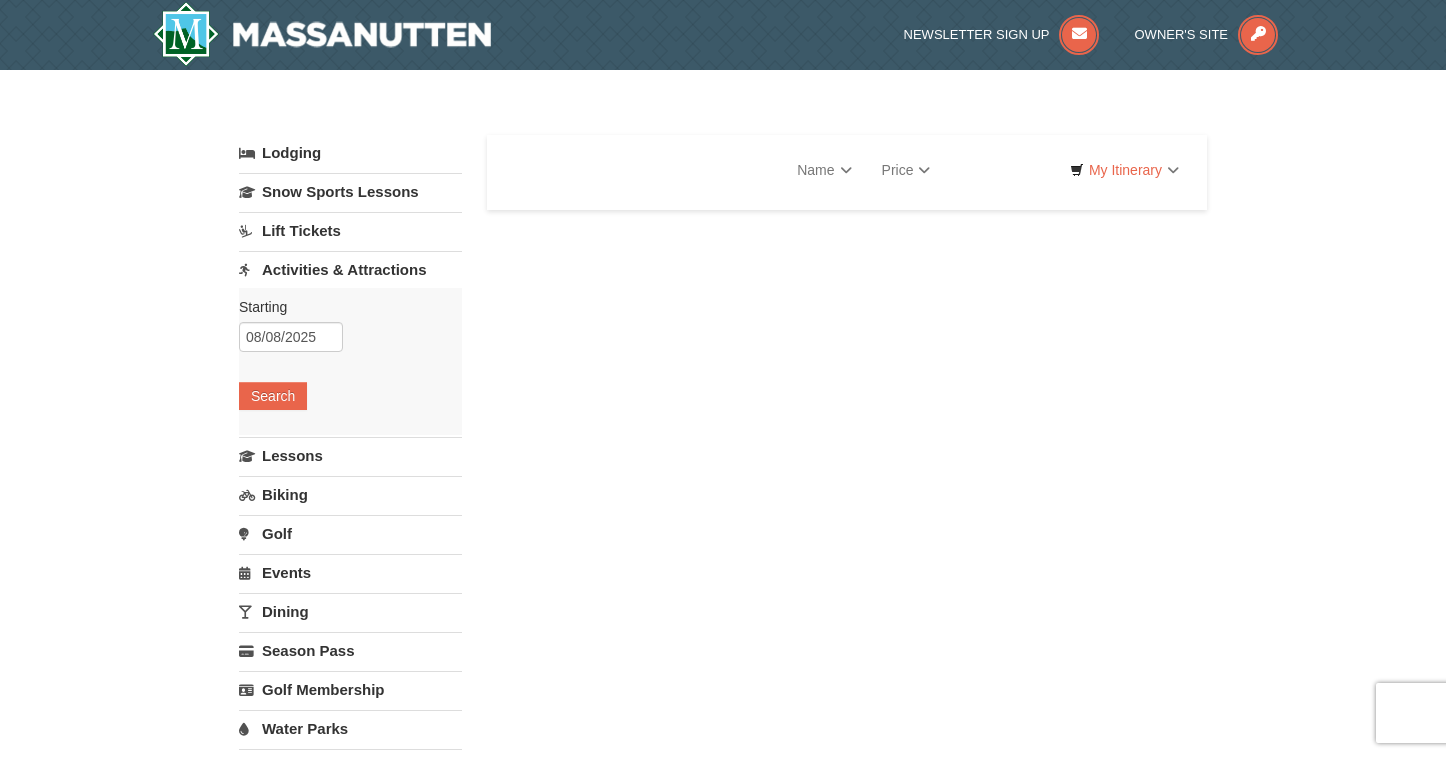 scroll, scrollTop: 0, scrollLeft: 0, axis: both 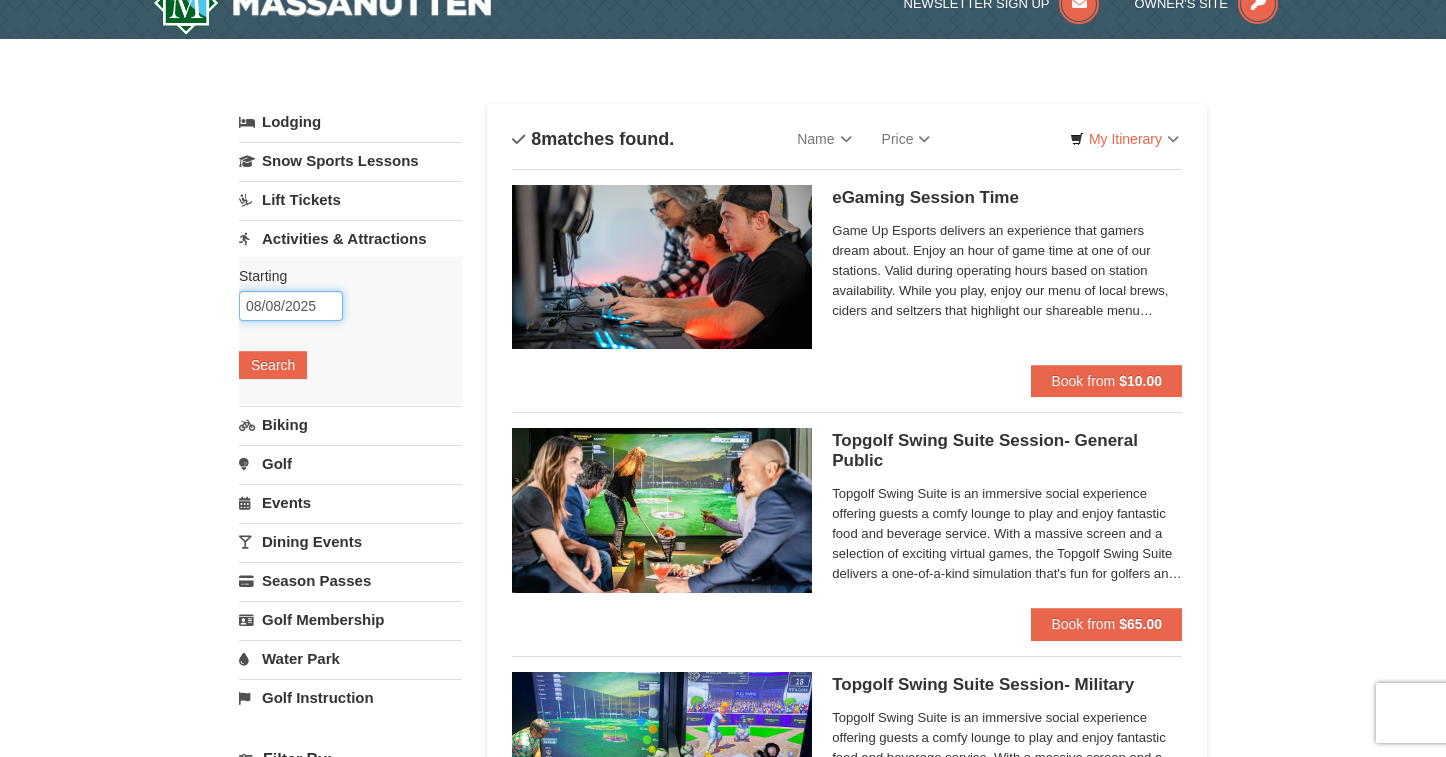 click on "08/08/2025" at bounding box center (291, 306) 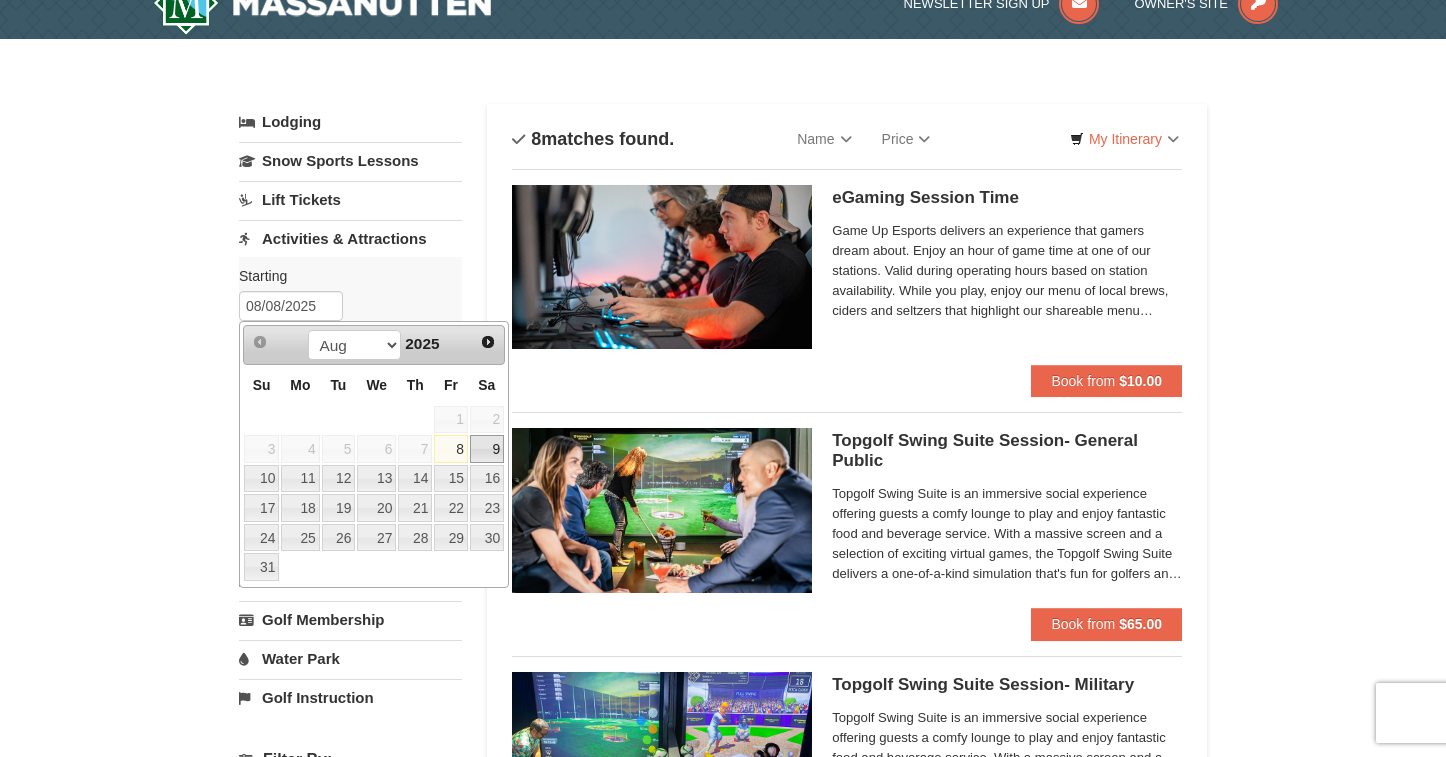 click on "9" at bounding box center [487, 449] 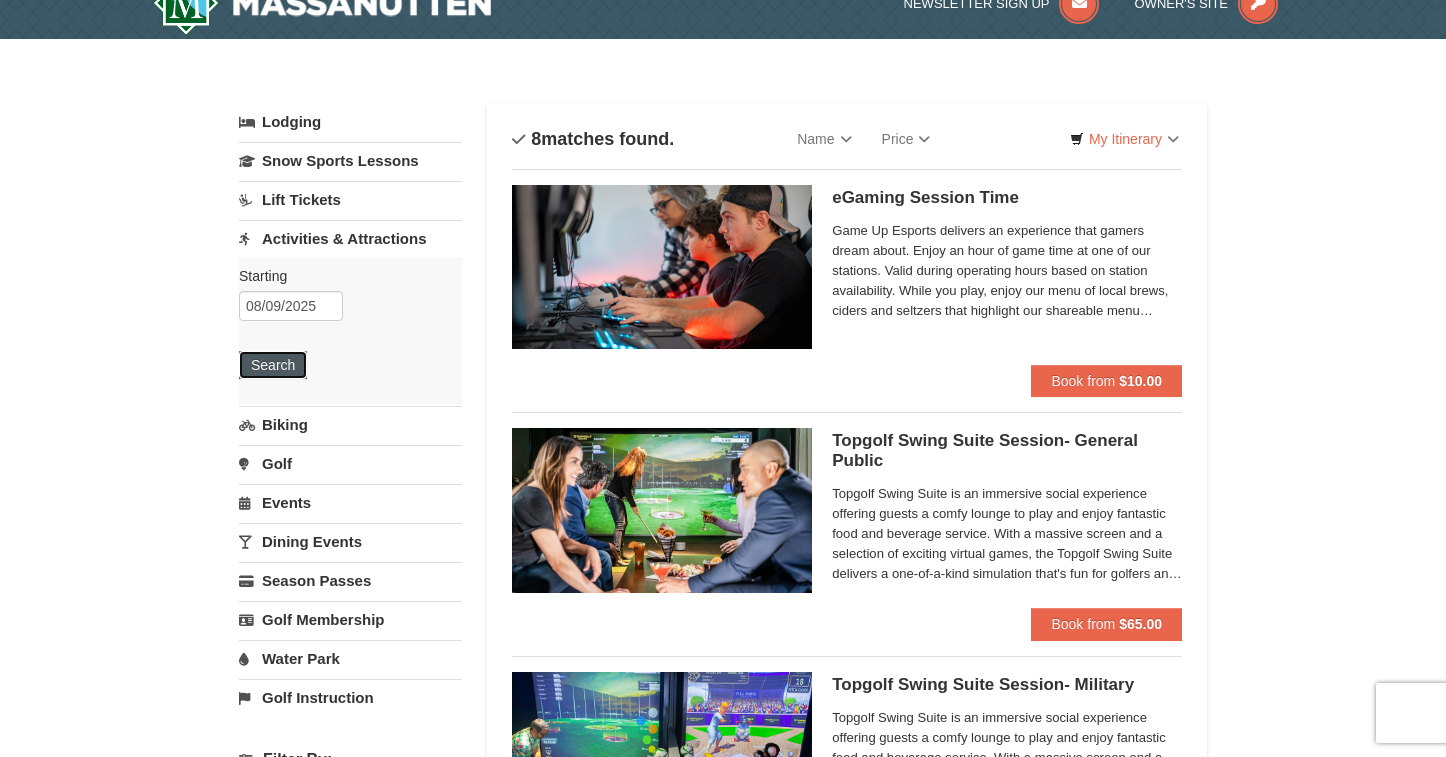 click on "Search" at bounding box center (273, 365) 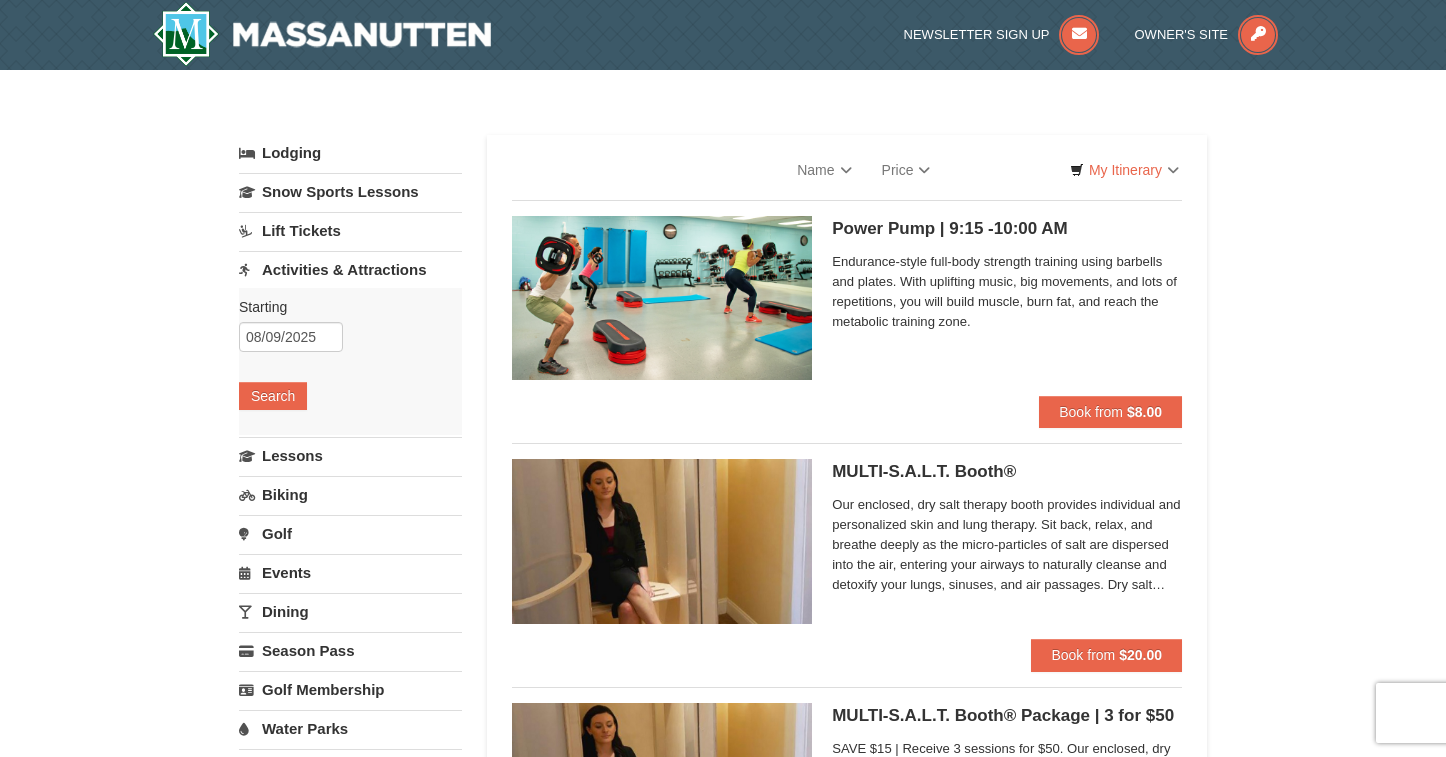 scroll, scrollTop: 0, scrollLeft: 0, axis: both 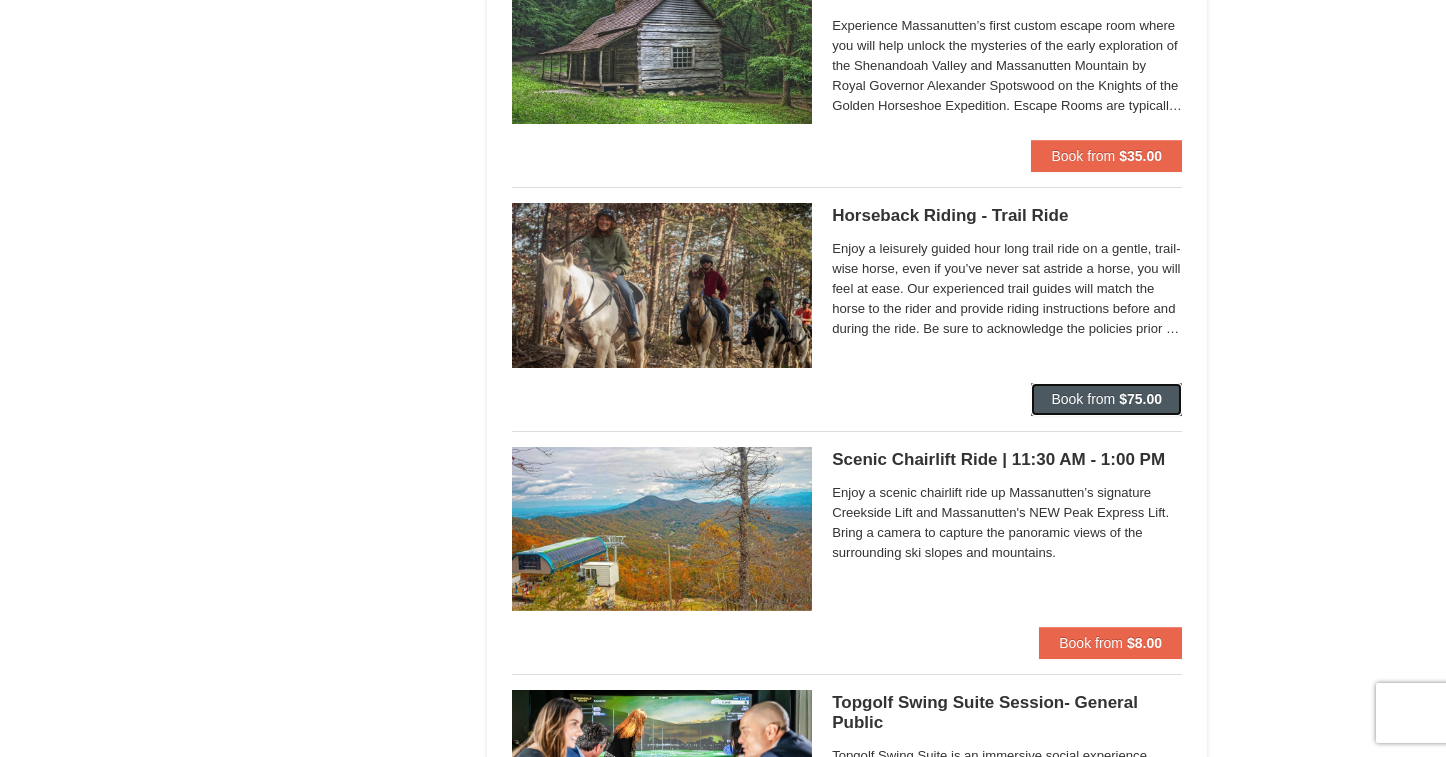click on "Book from" at bounding box center [1083, 399] 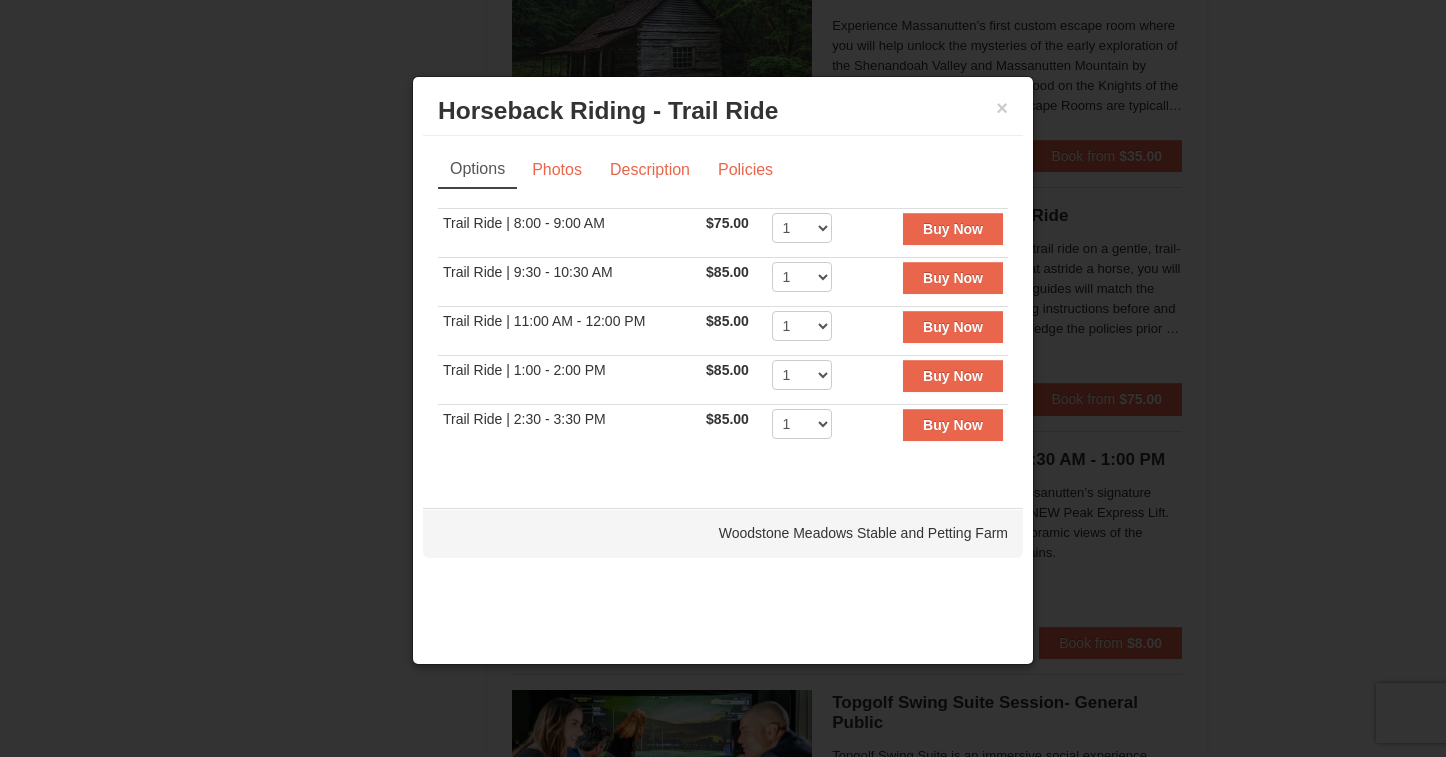 click on "Horseback Riding - Trail Ride  Woodstone Meadows Stable and Petting Farm" at bounding box center (723, 111) 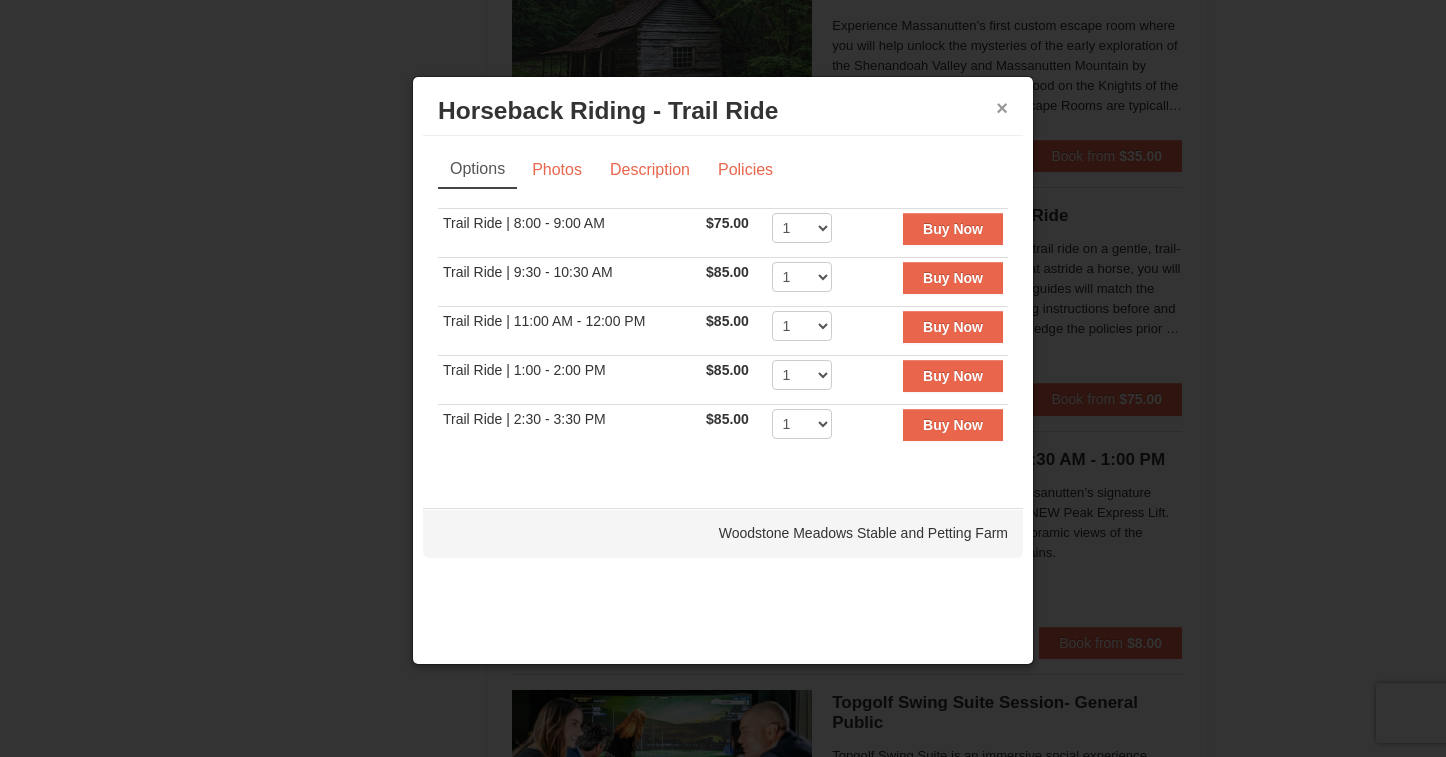 click on "×" at bounding box center [1002, 108] 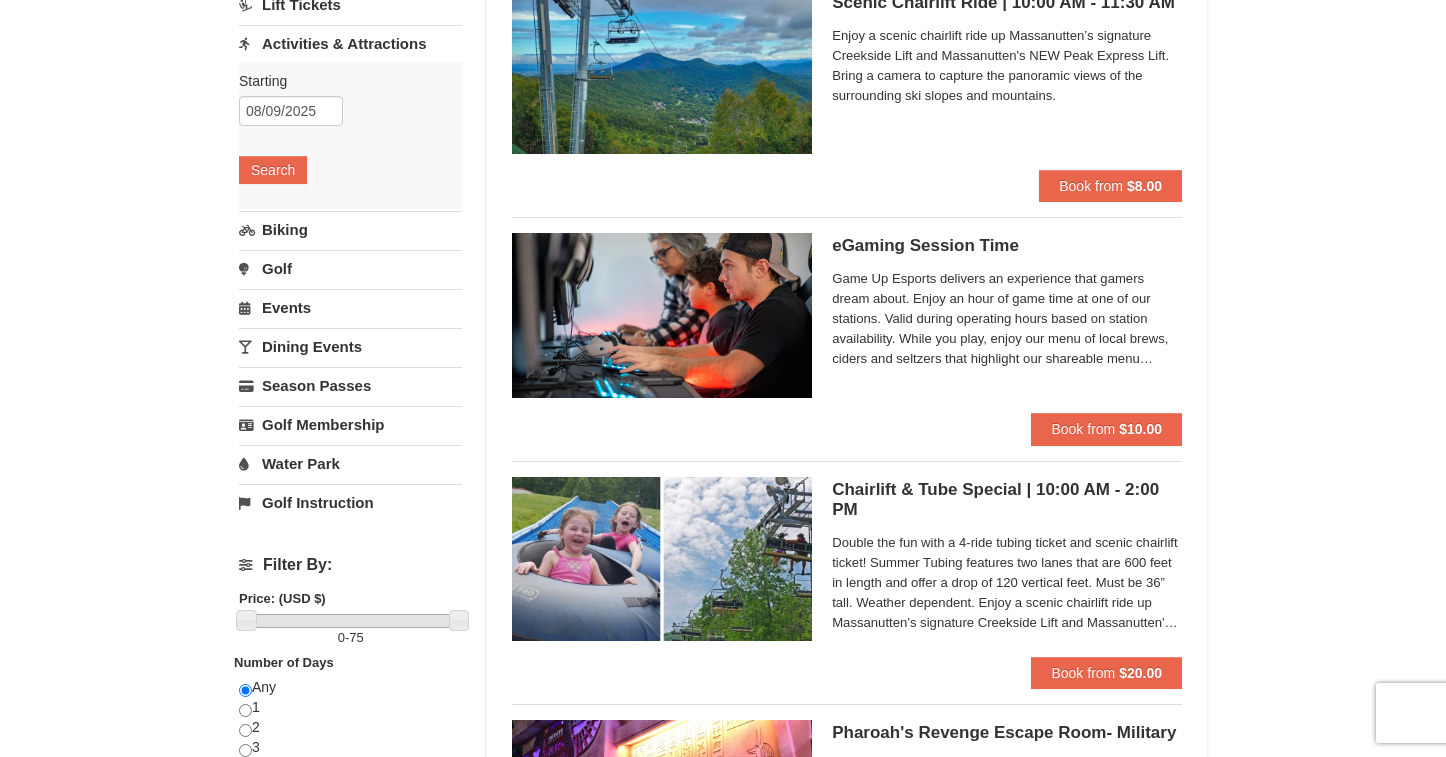 scroll, scrollTop: 0, scrollLeft: 0, axis: both 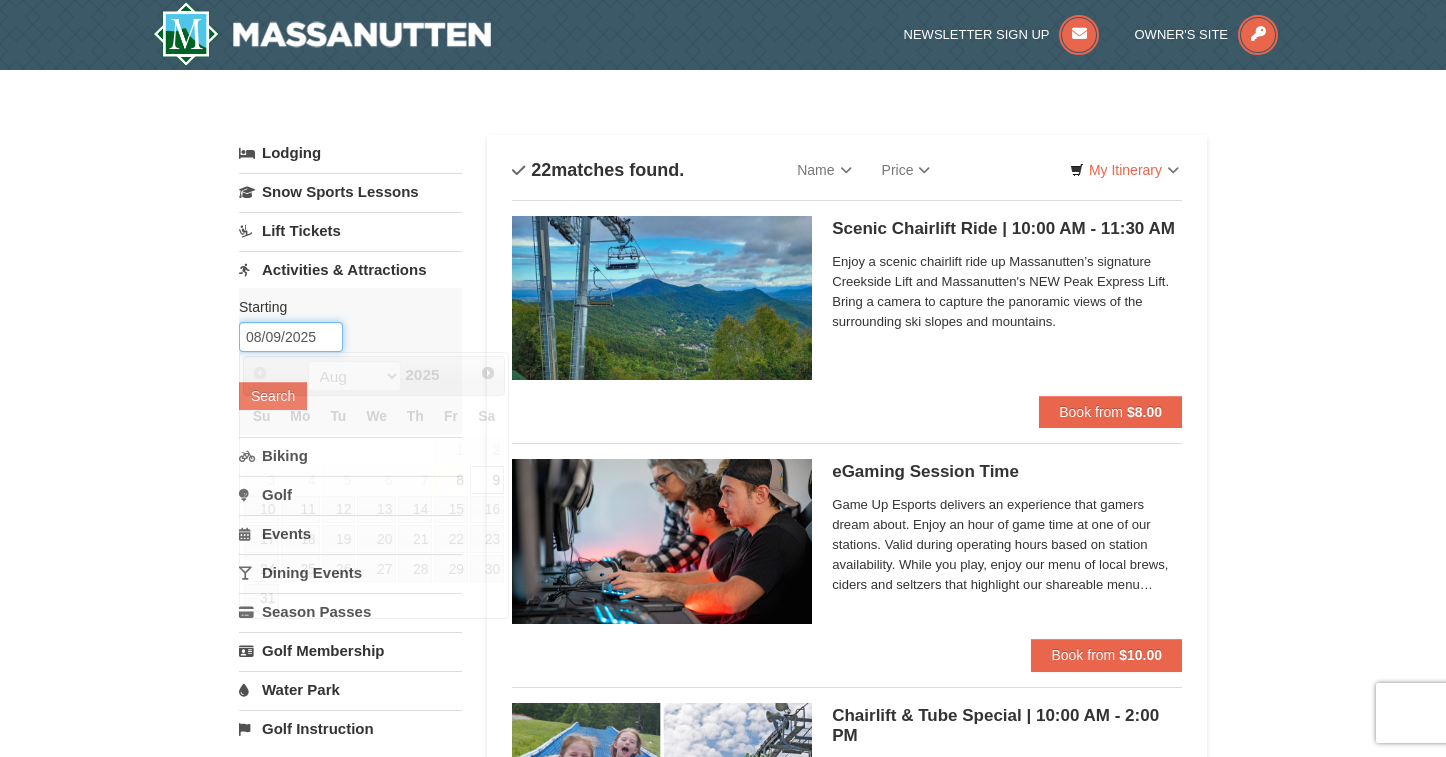 click on "08/09/2025" at bounding box center [291, 337] 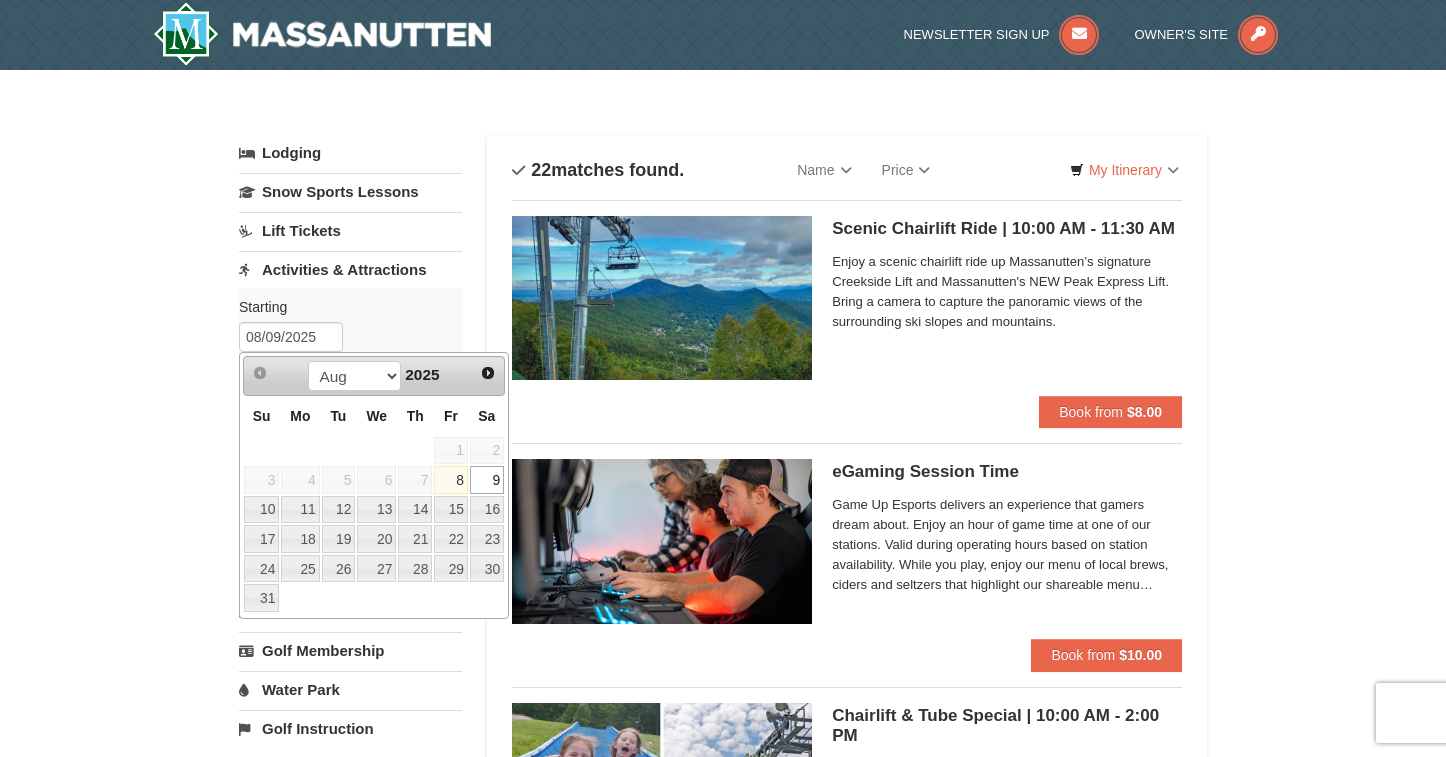 click on "8" at bounding box center [451, 480] 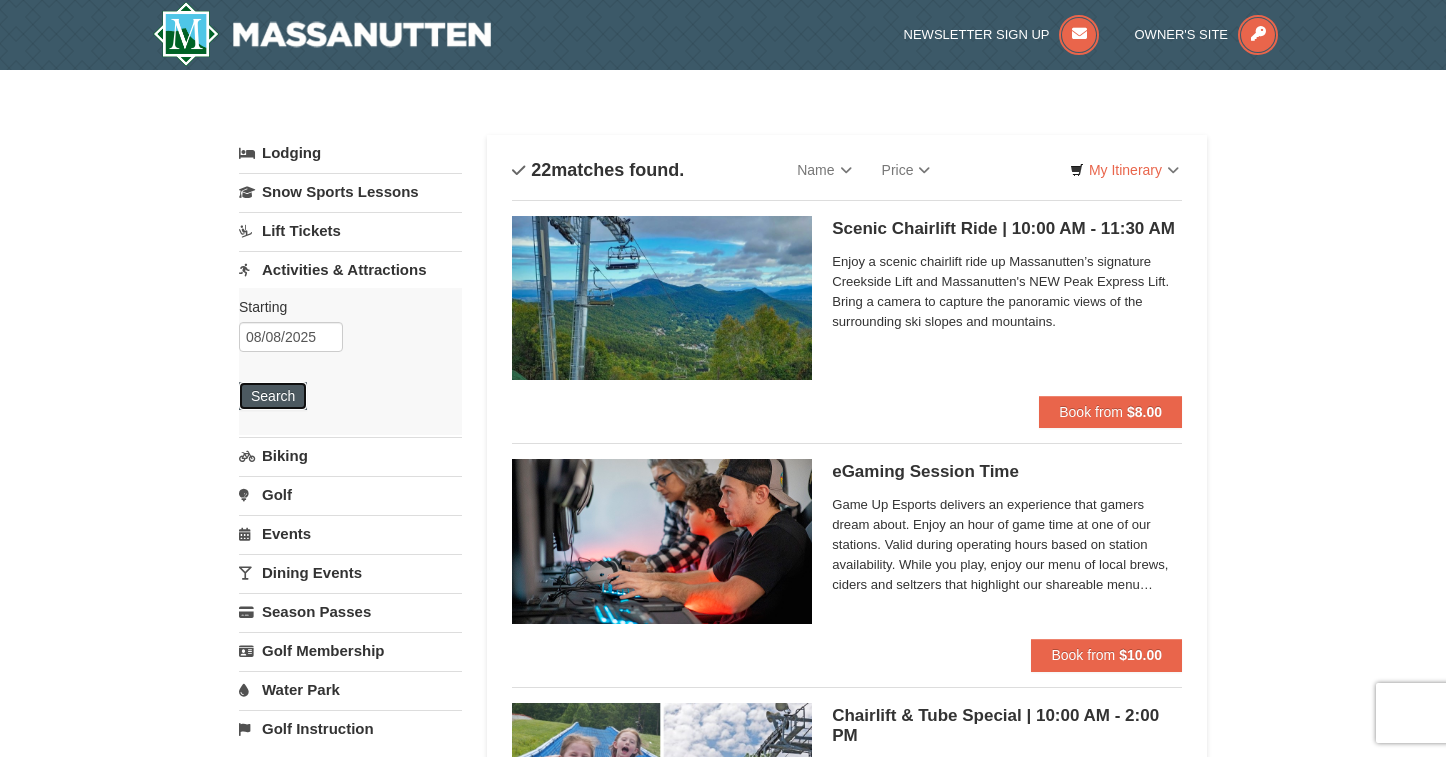click on "Search" at bounding box center (273, 396) 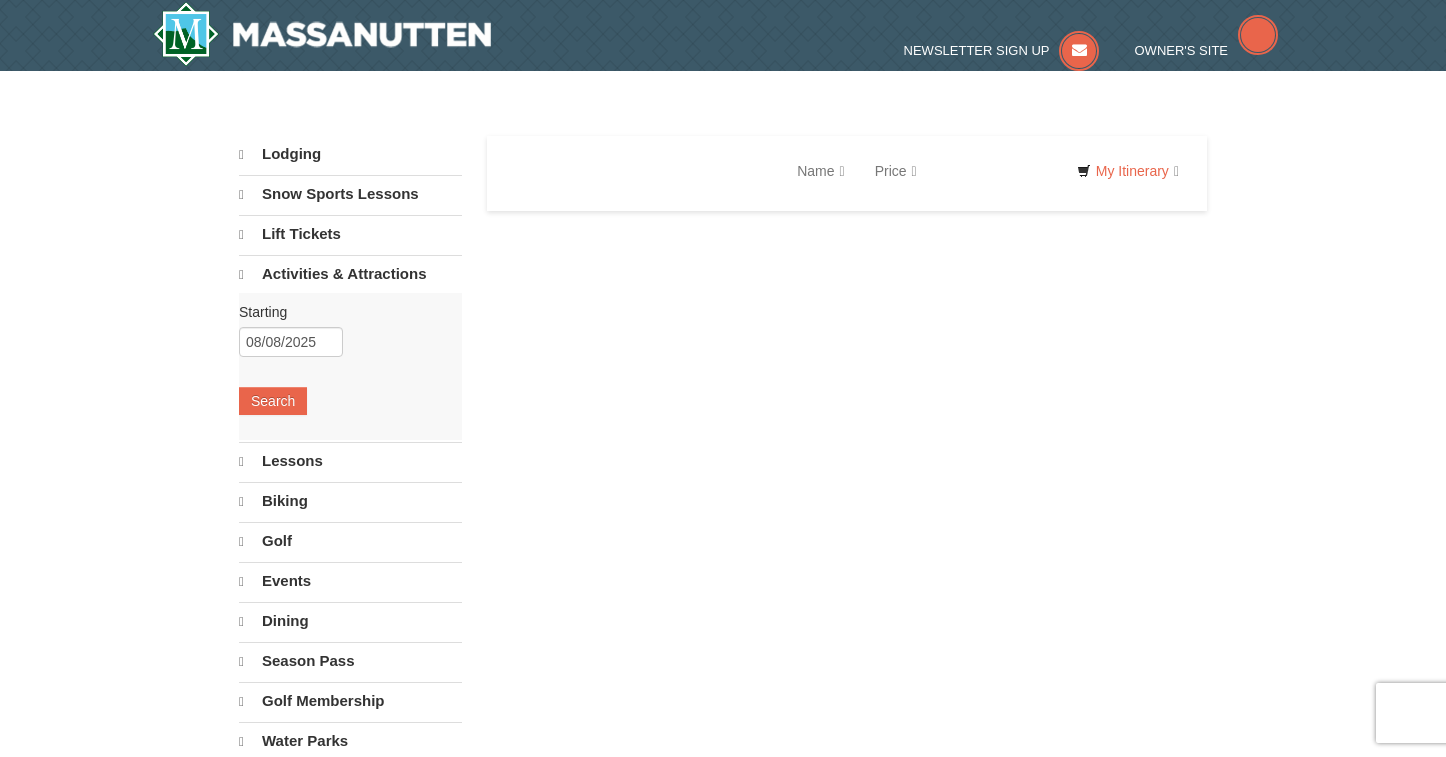 scroll, scrollTop: 0, scrollLeft: 0, axis: both 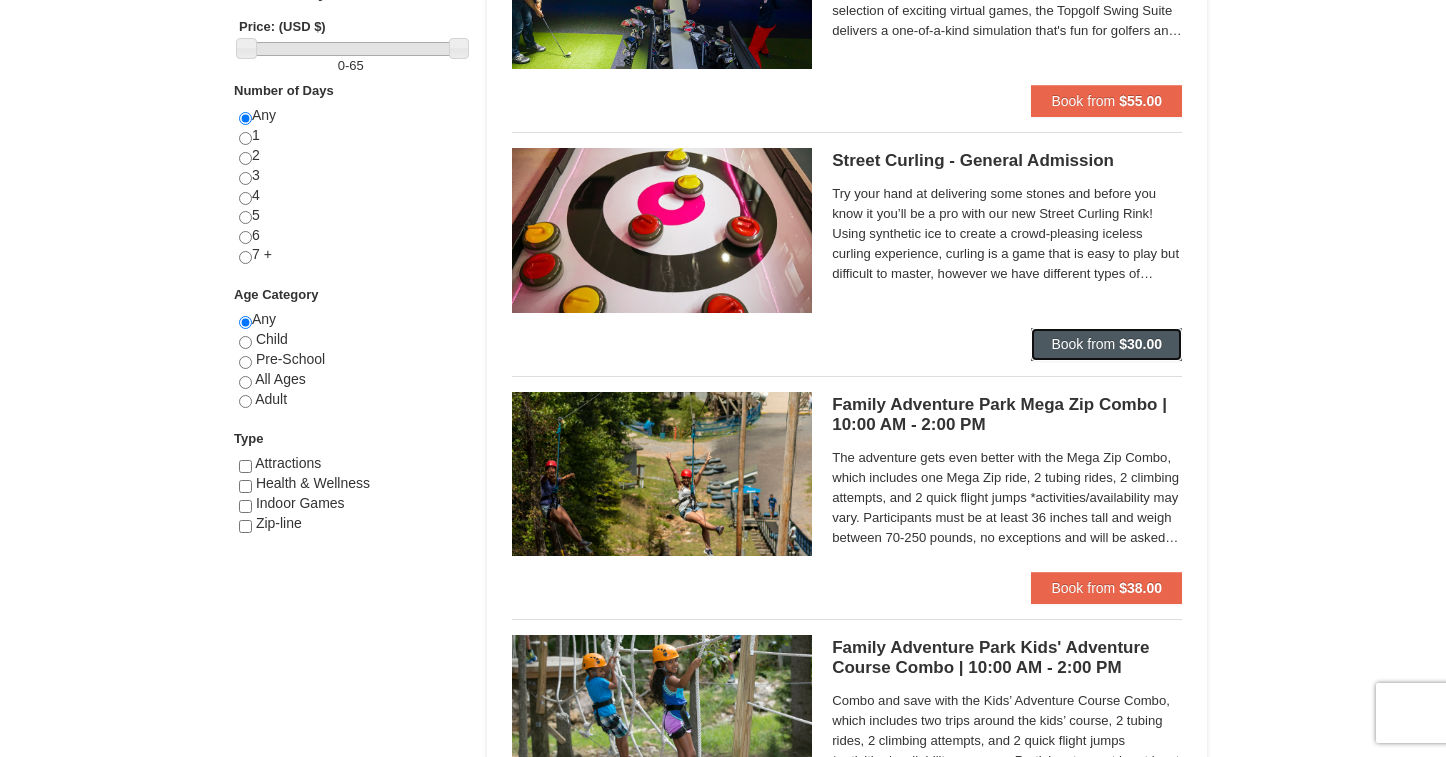 click on "$30.00" at bounding box center [1140, 344] 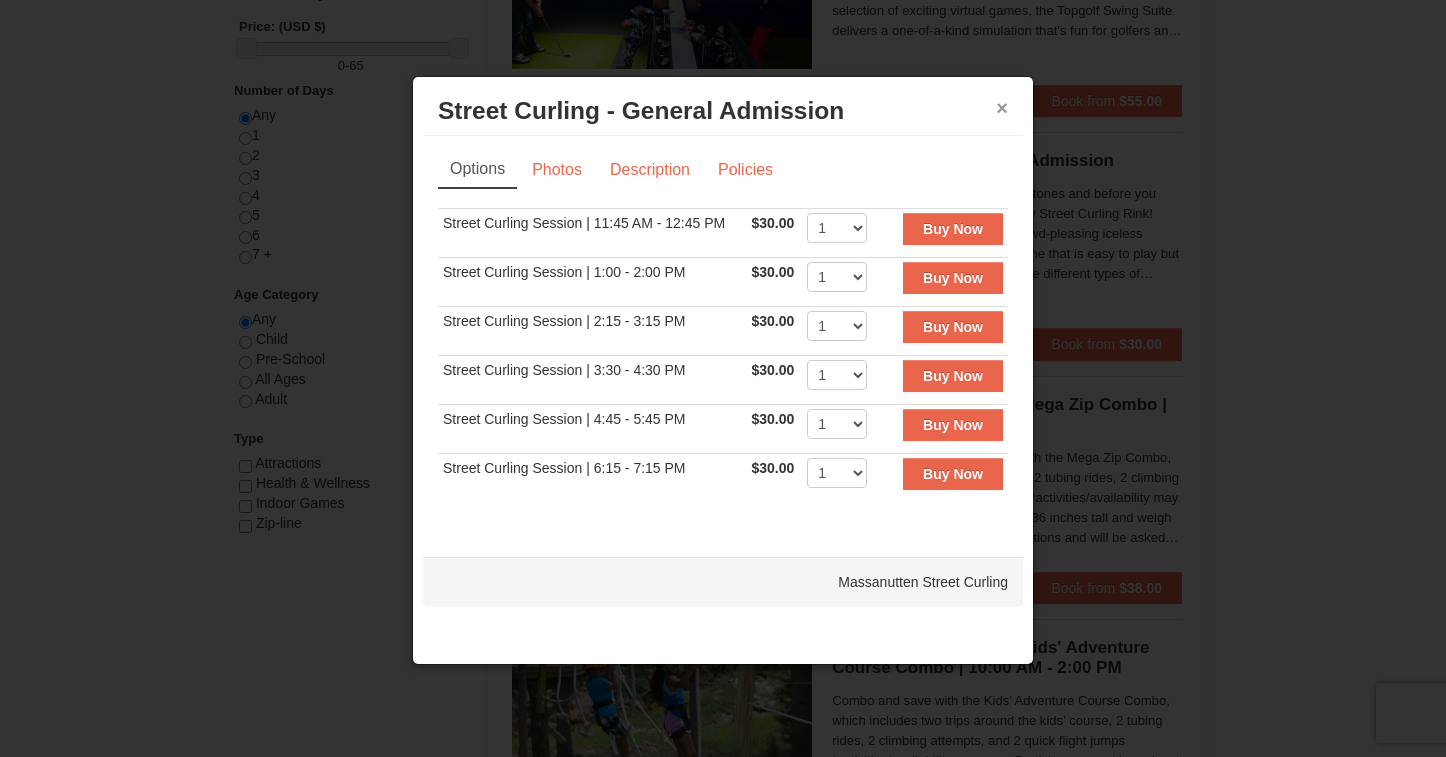 click on "×" at bounding box center (1002, 108) 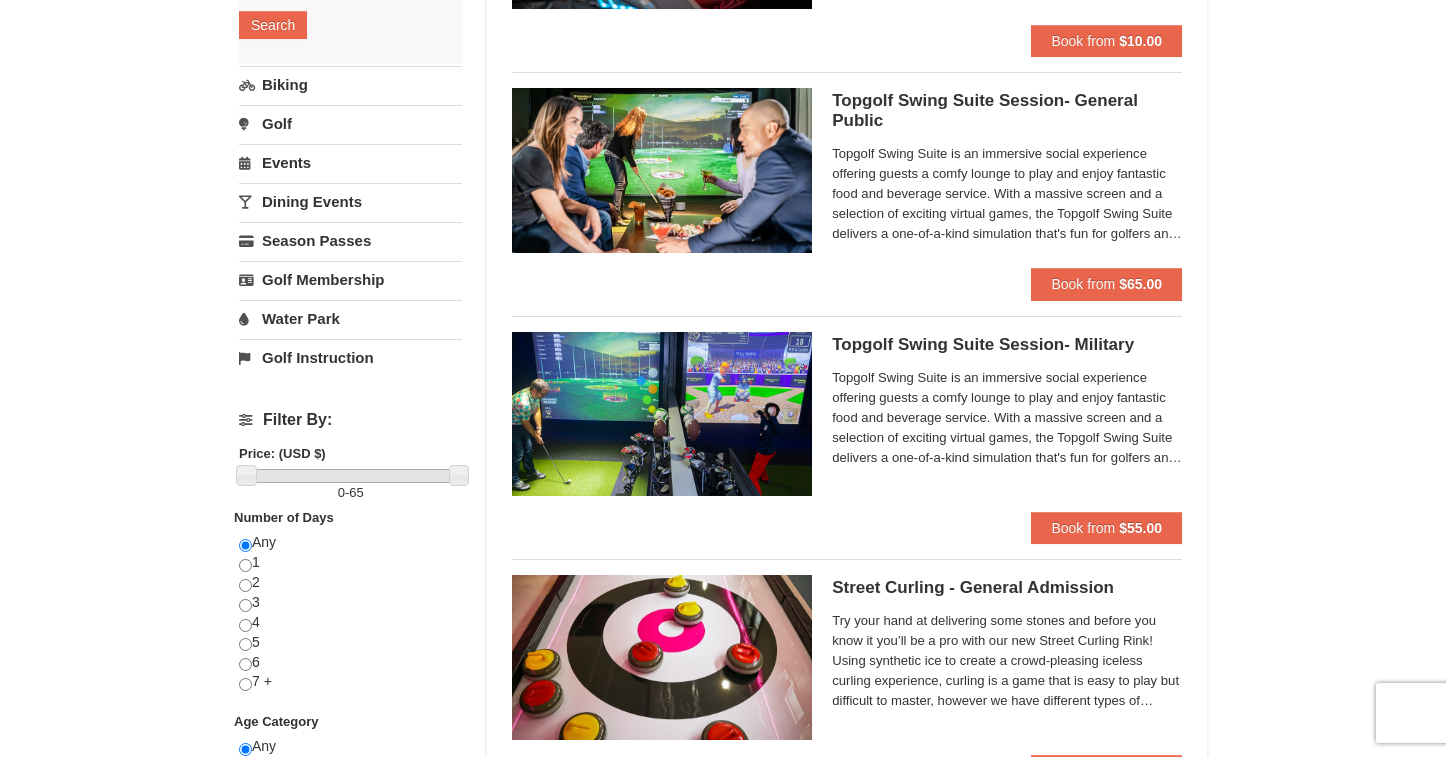 scroll, scrollTop: 0, scrollLeft: 0, axis: both 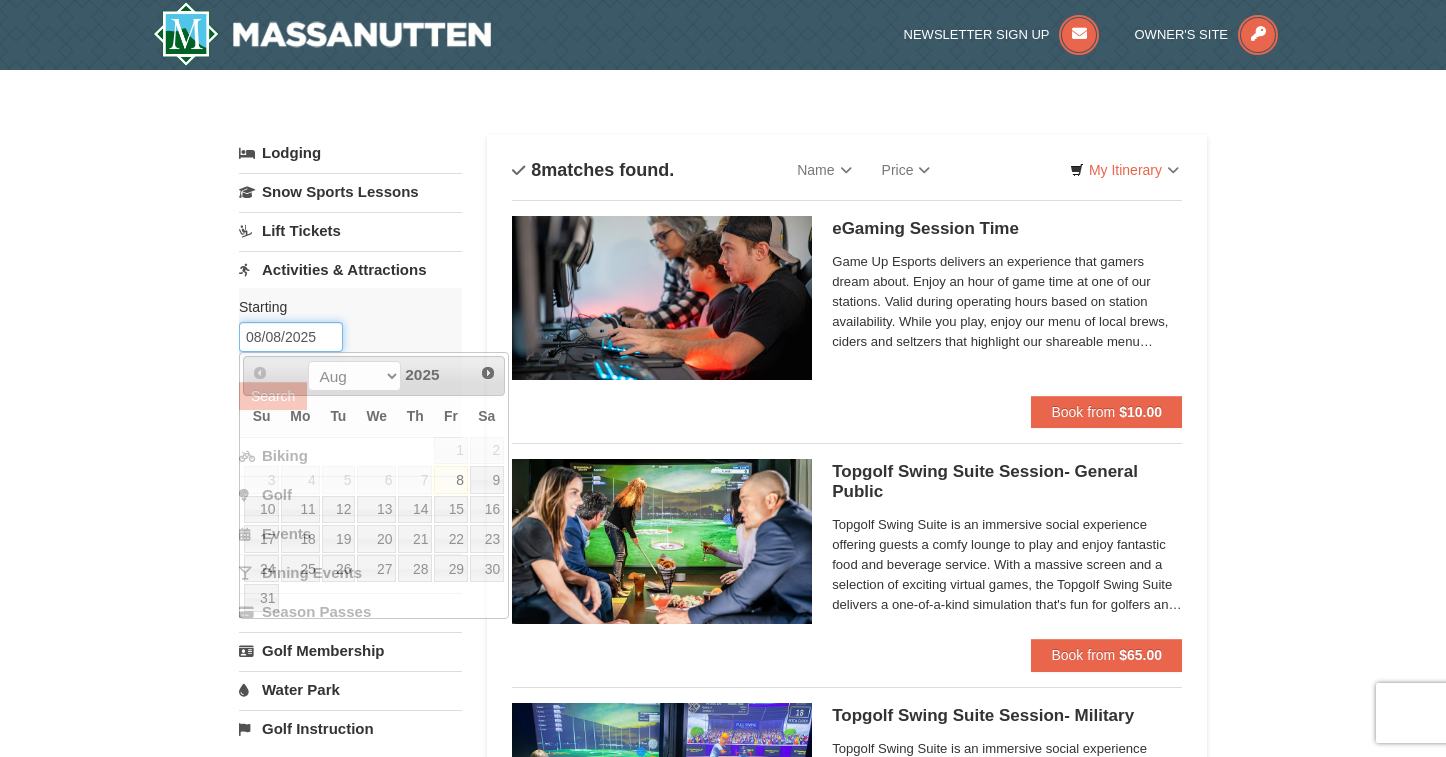 click on "08/08/2025" at bounding box center (291, 337) 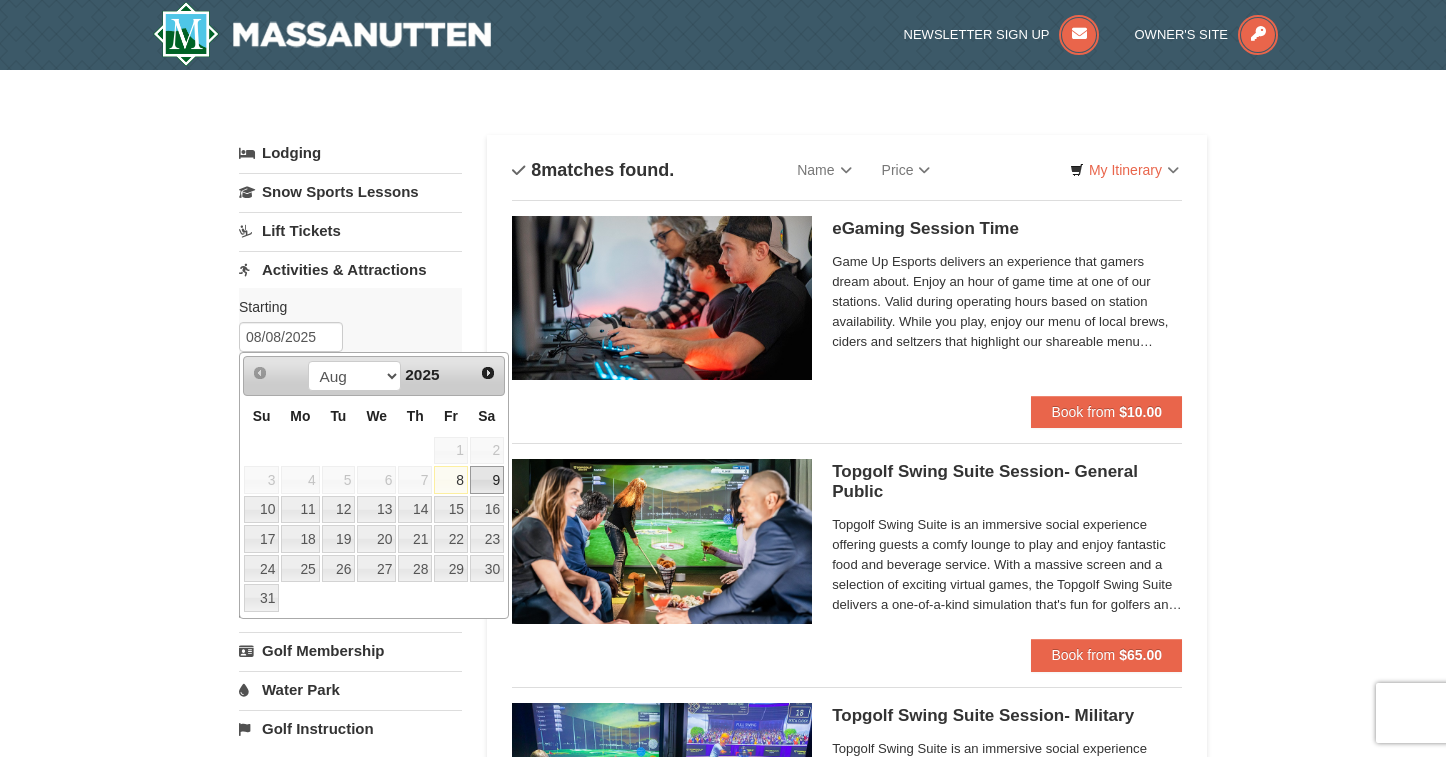 click on "9" at bounding box center [487, 480] 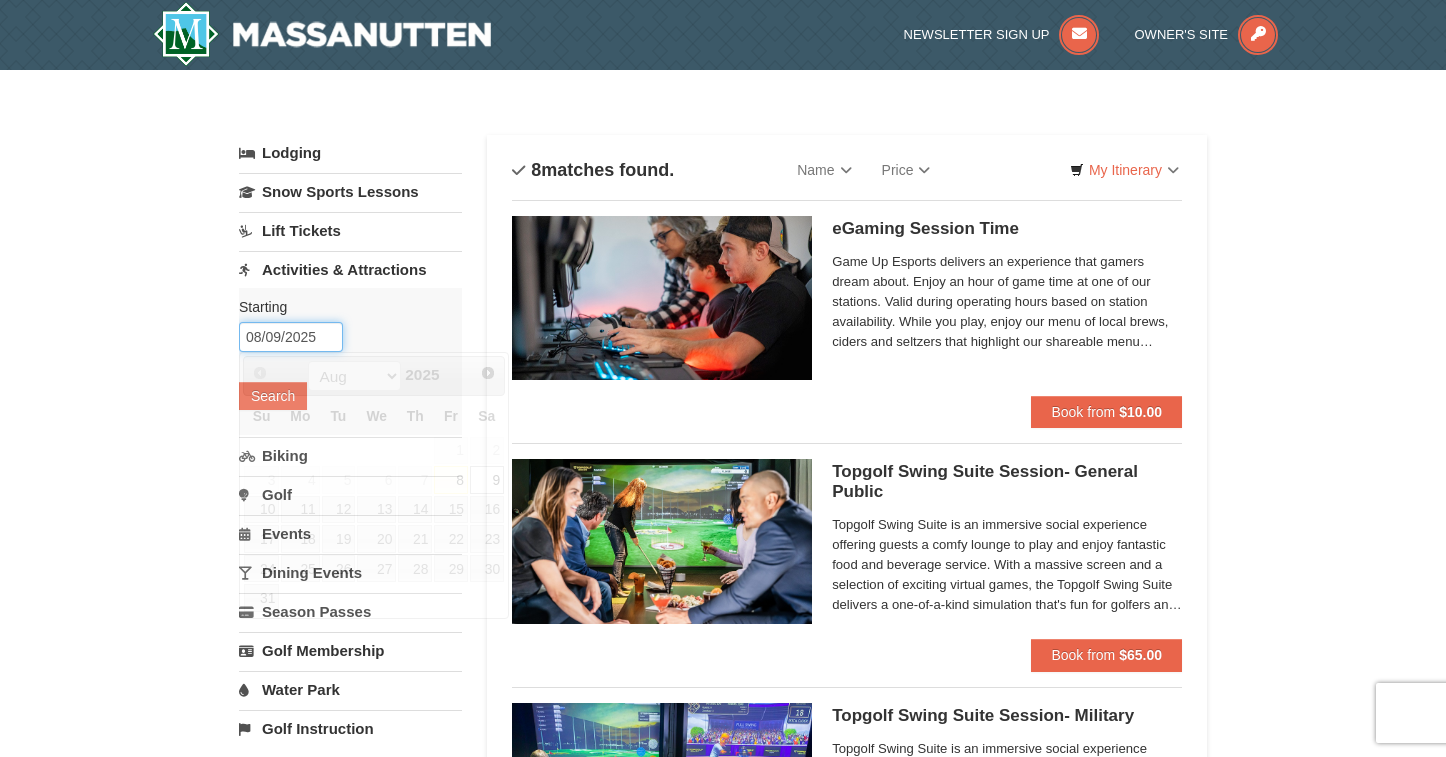click on "08/09/2025" at bounding box center (291, 337) 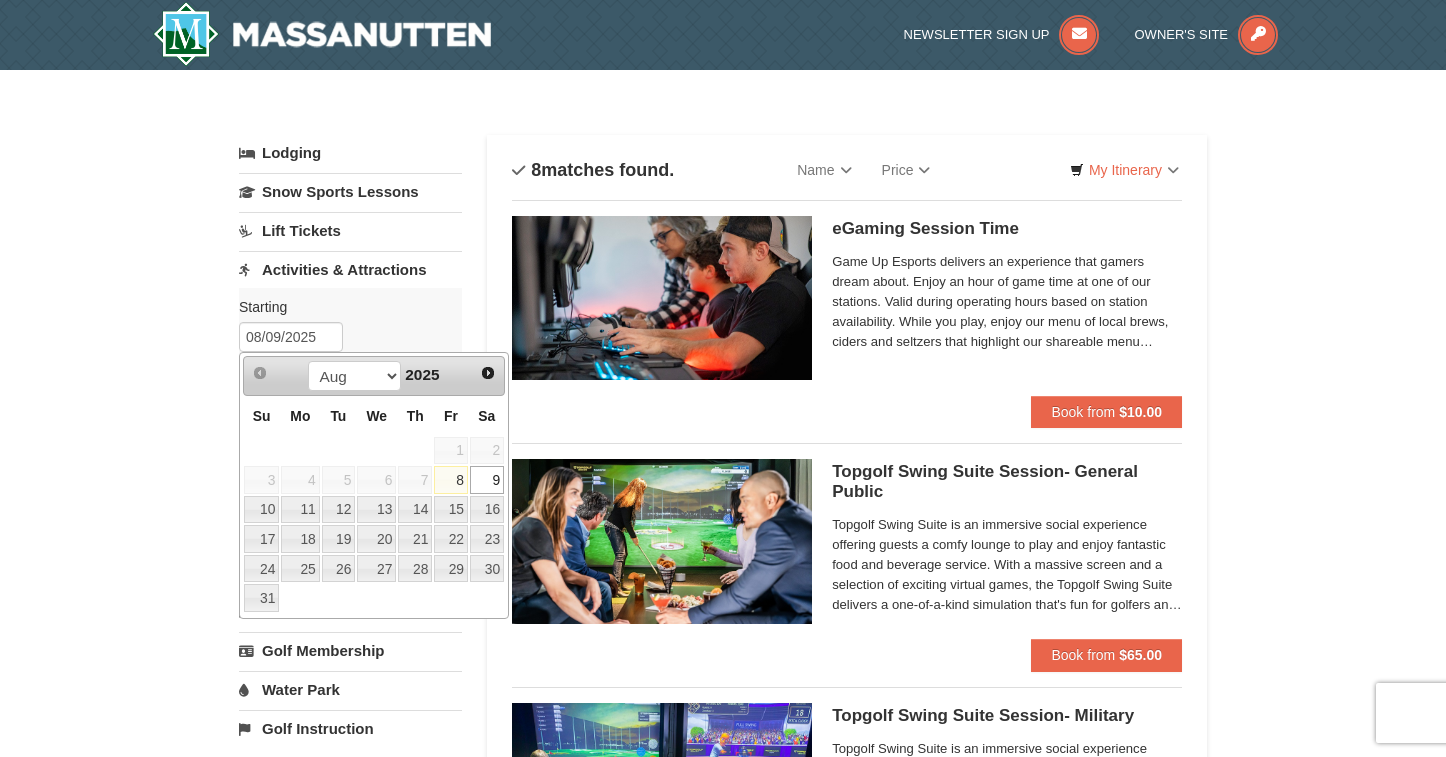 click on "9" at bounding box center [487, 480] 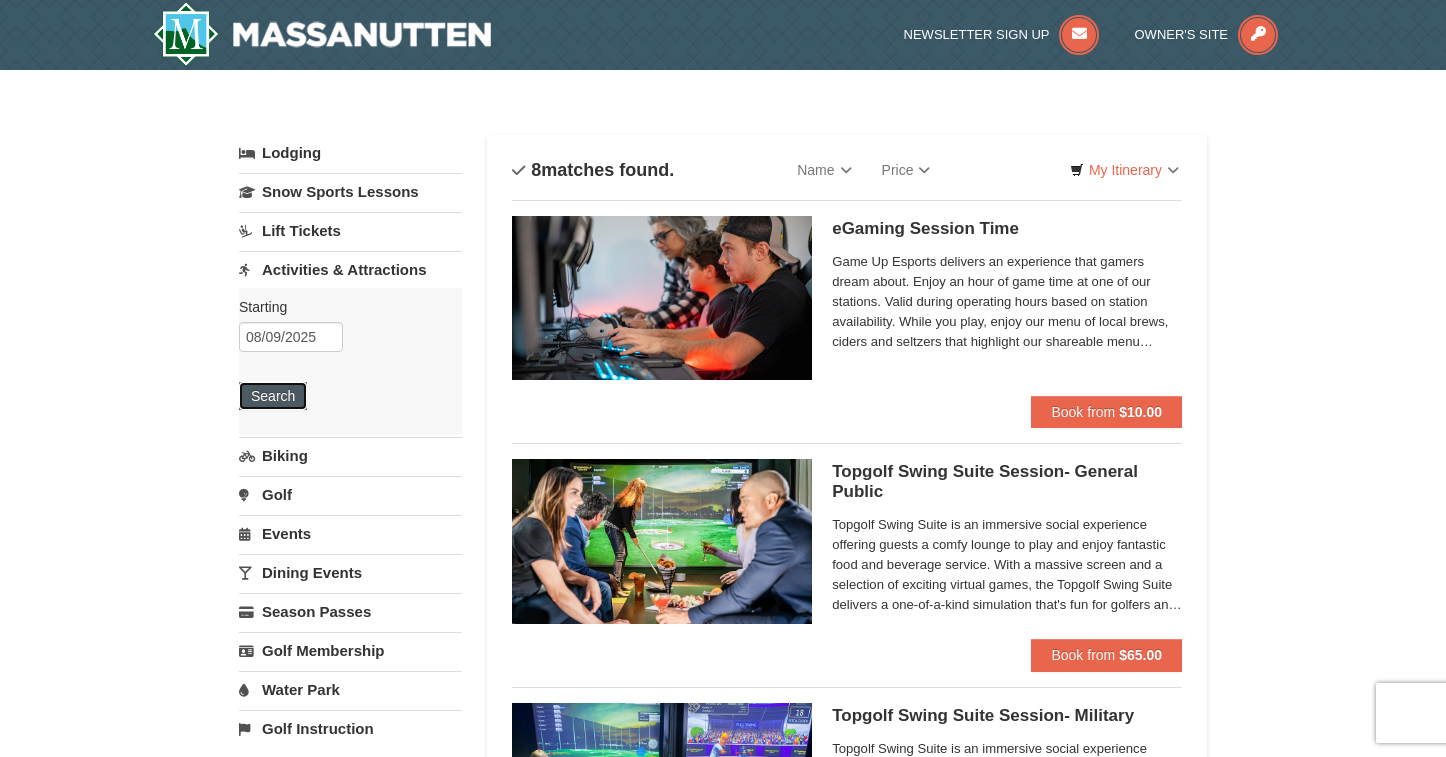 click on "Search" at bounding box center [273, 396] 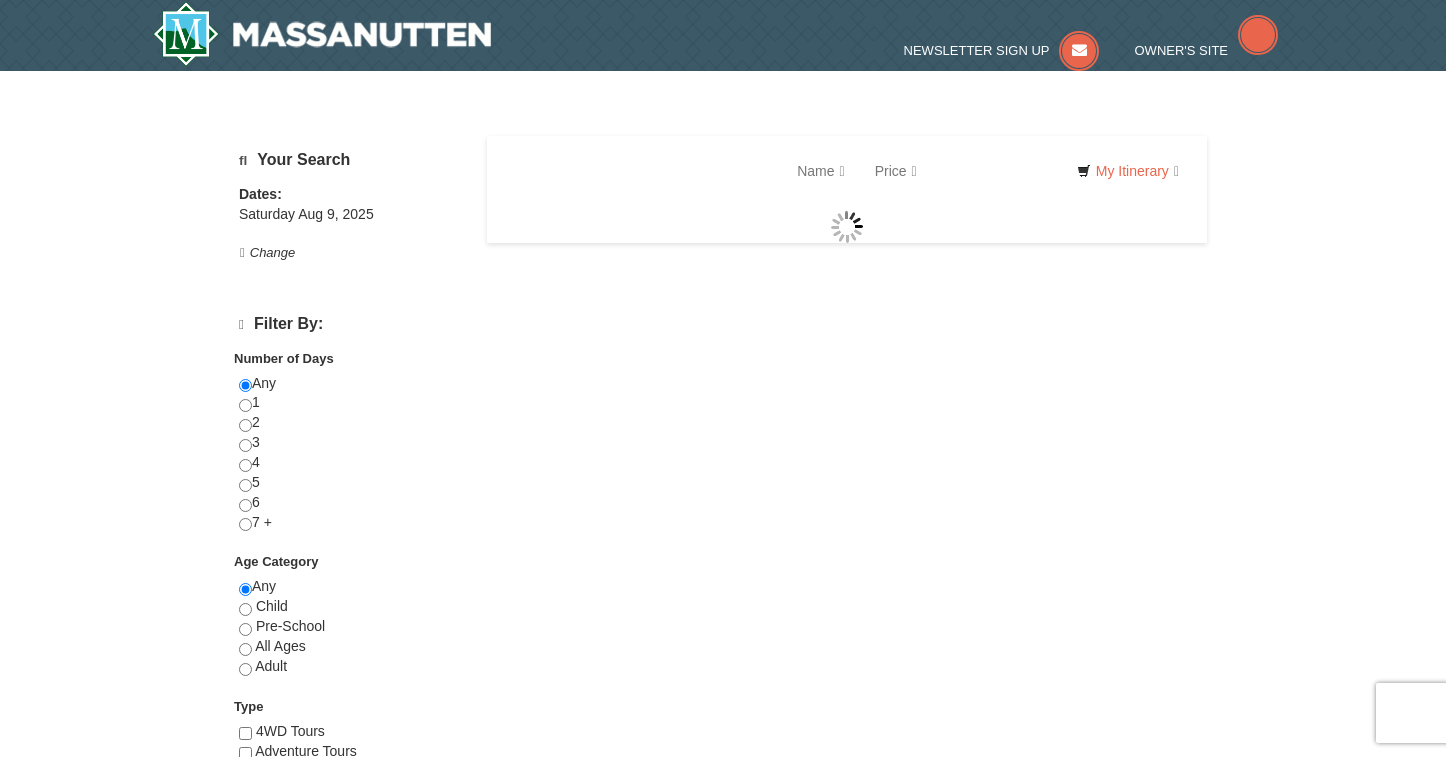 scroll, scrollTop: 0, scrollLeft: 0, axis: both 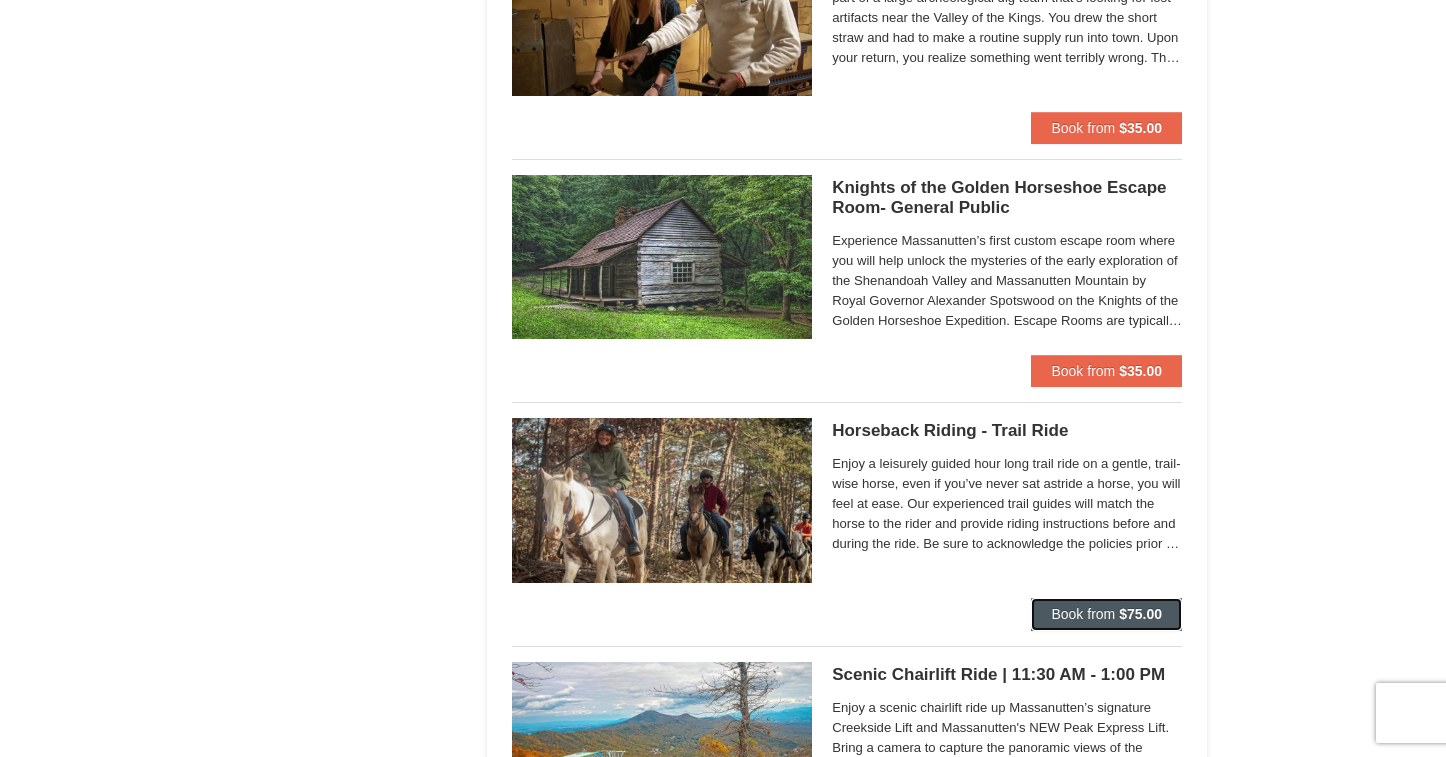 click on "Book from" at bounding box center [1083, 614] 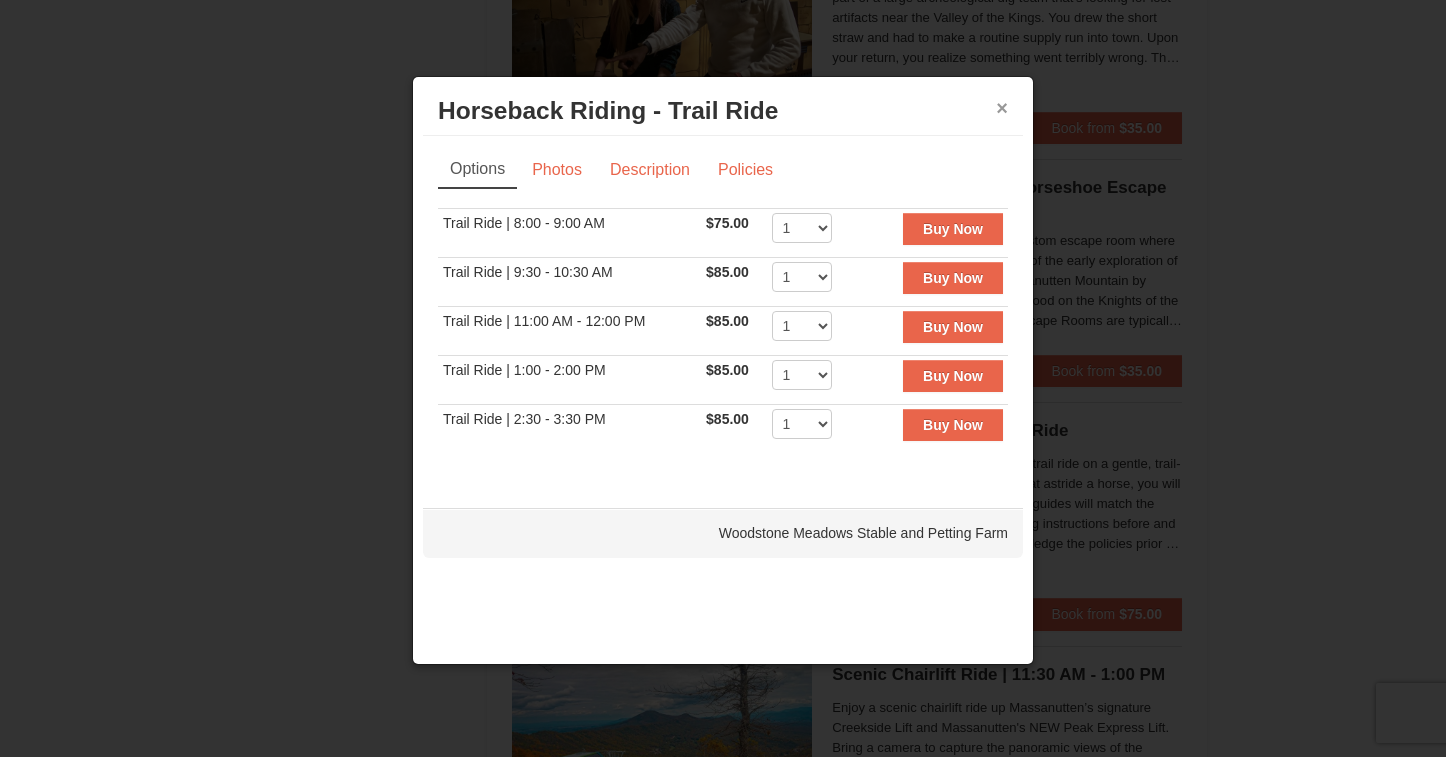 click on "×" at bounding box center [1002, 108] 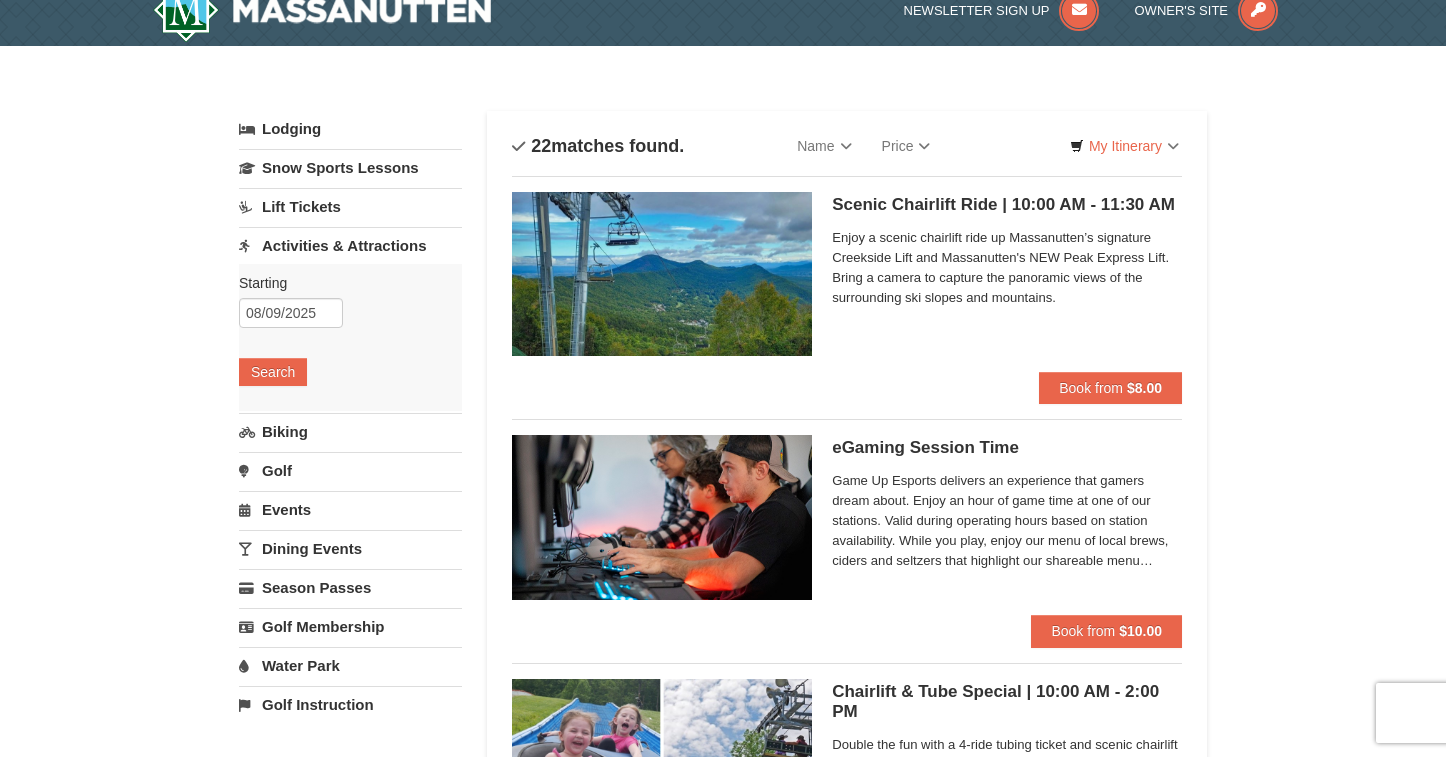 scroll, scrollTop: 13, scrollLeft: 0, axis: vertical 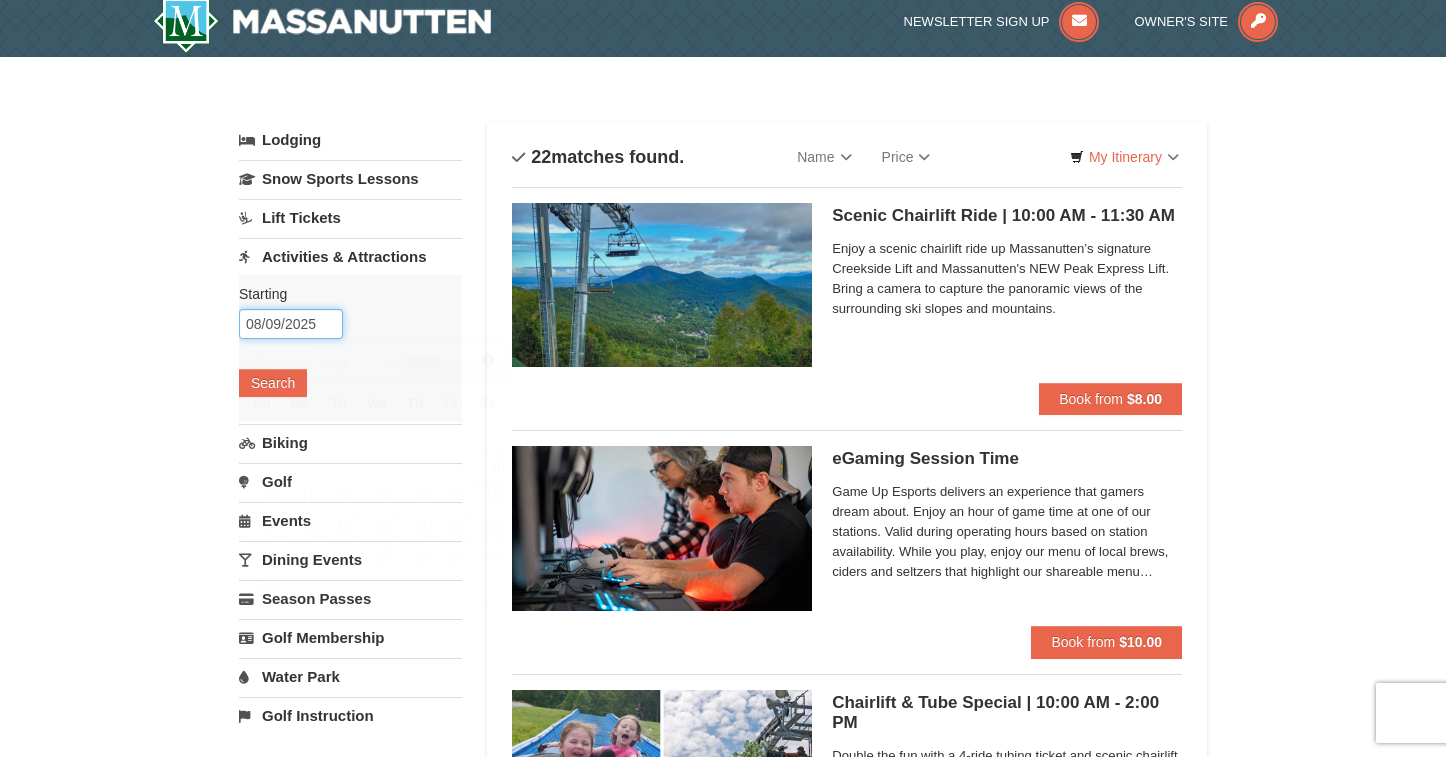 click on "08/09/2025" at bounding box center (291, 324) 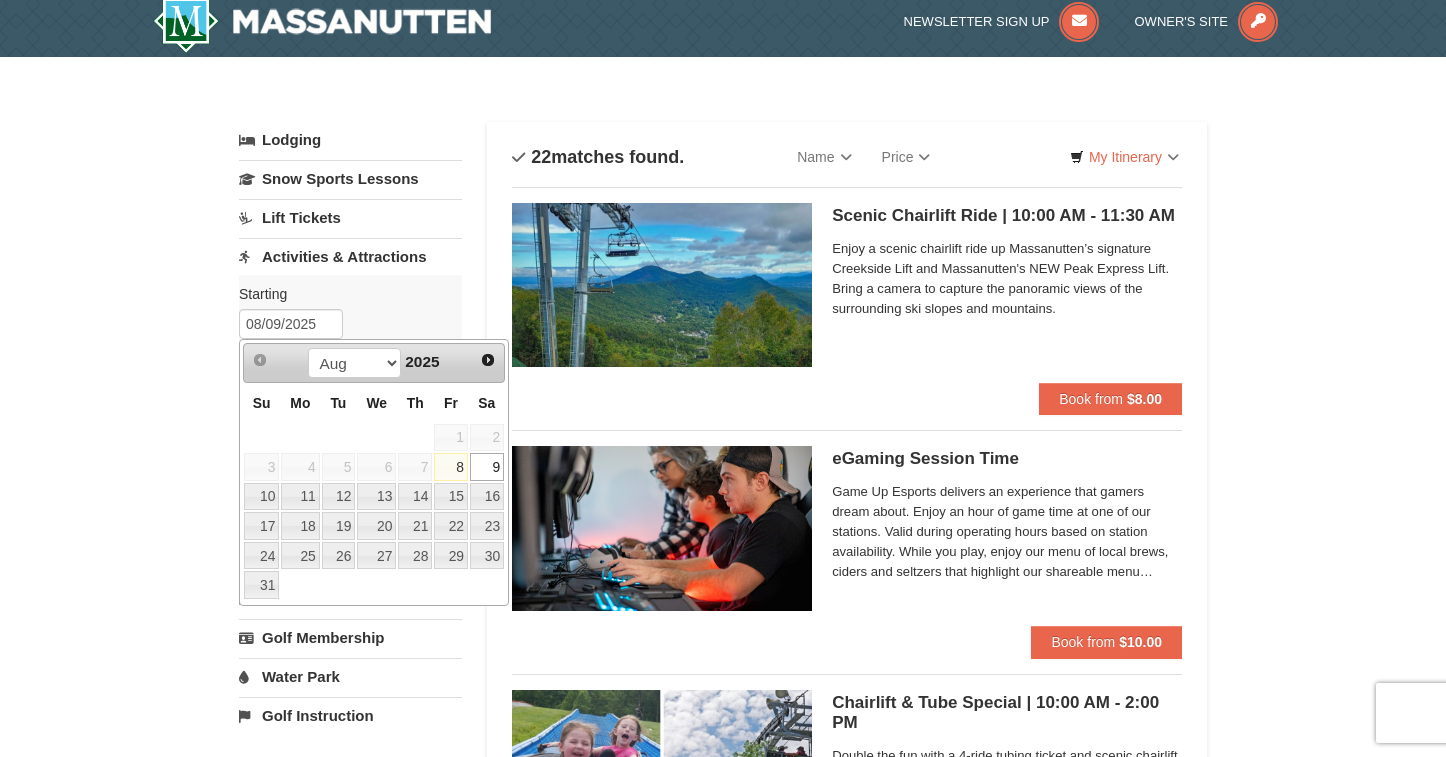 click on "8" at bounding box center [451, 467] 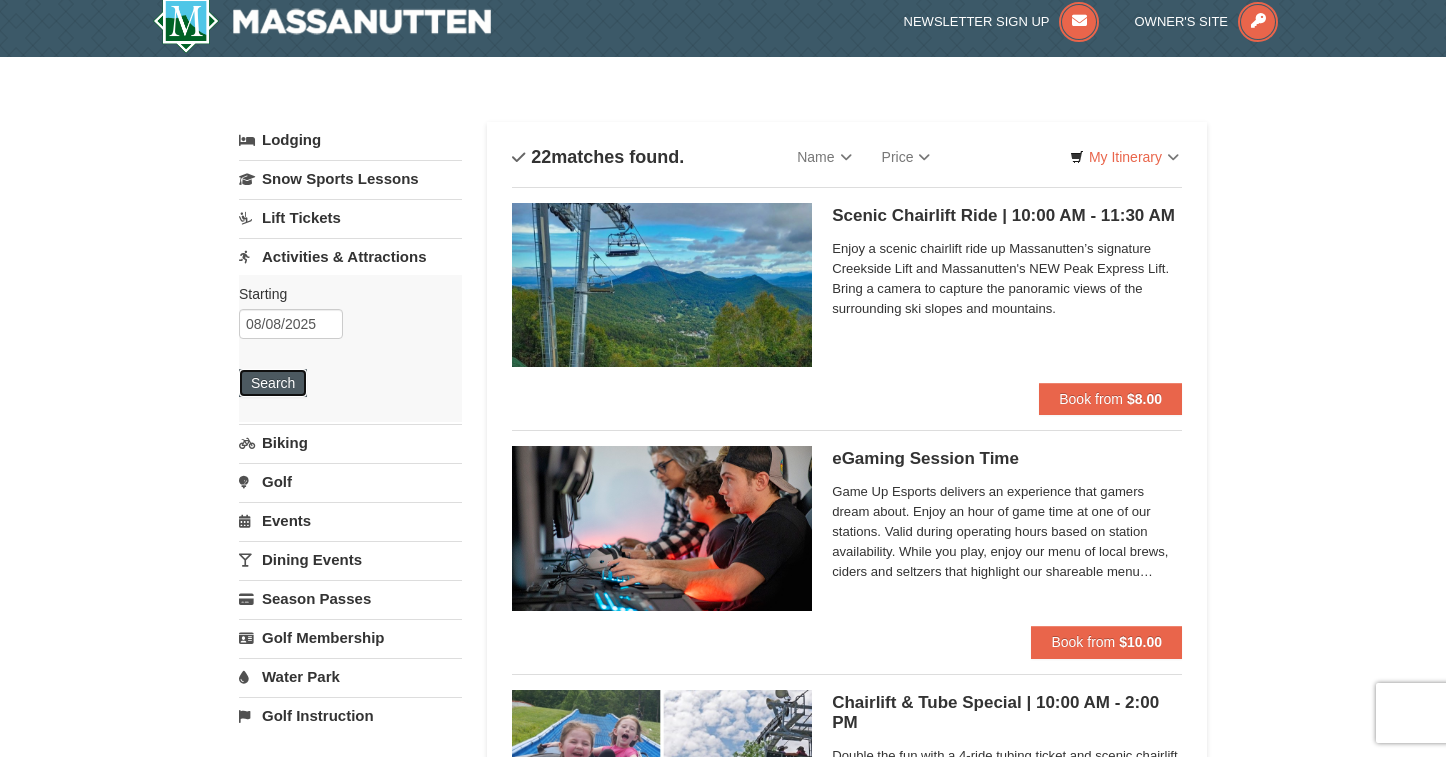 click on "Search" at bounding box center (273, 383) 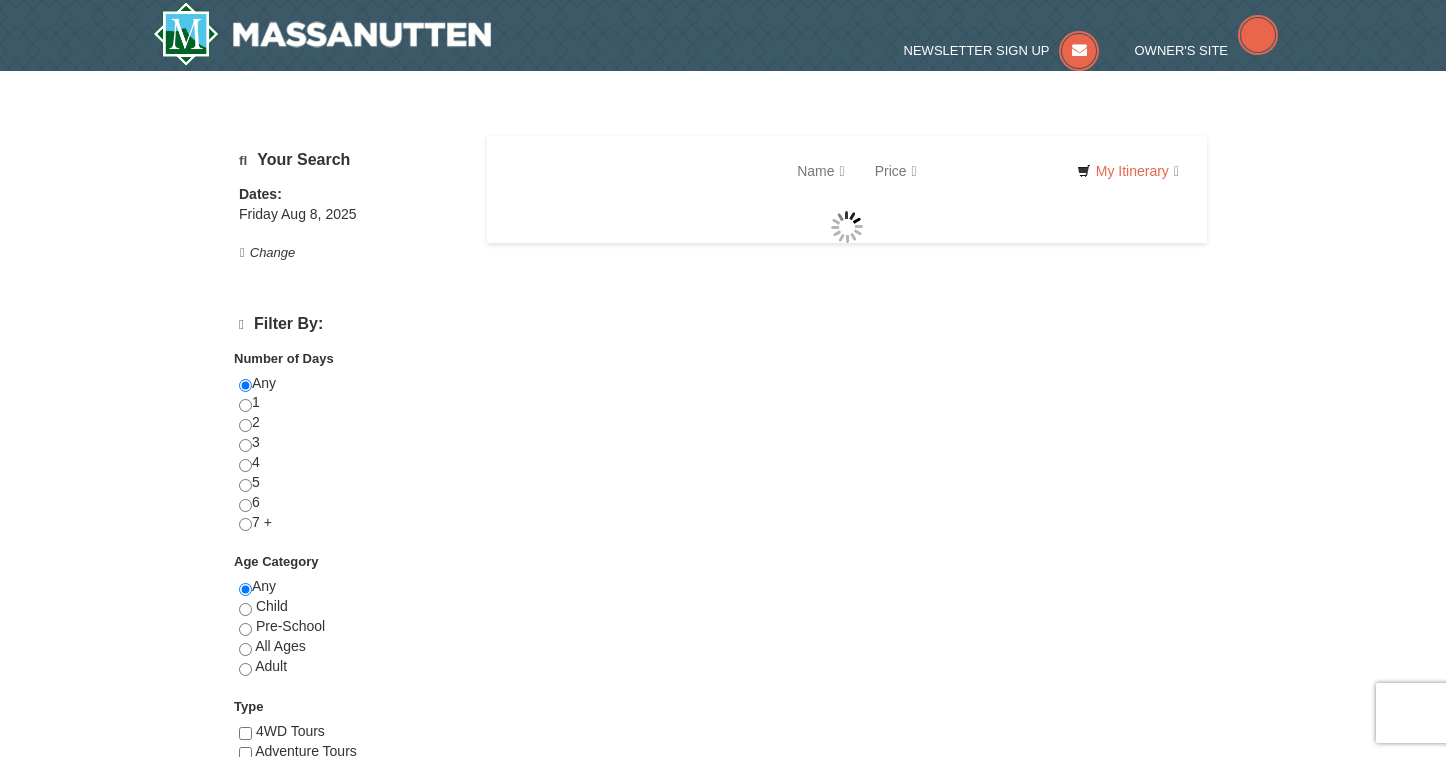 scroll, scrollTop: 0, scrollLeft: 0, axis: both 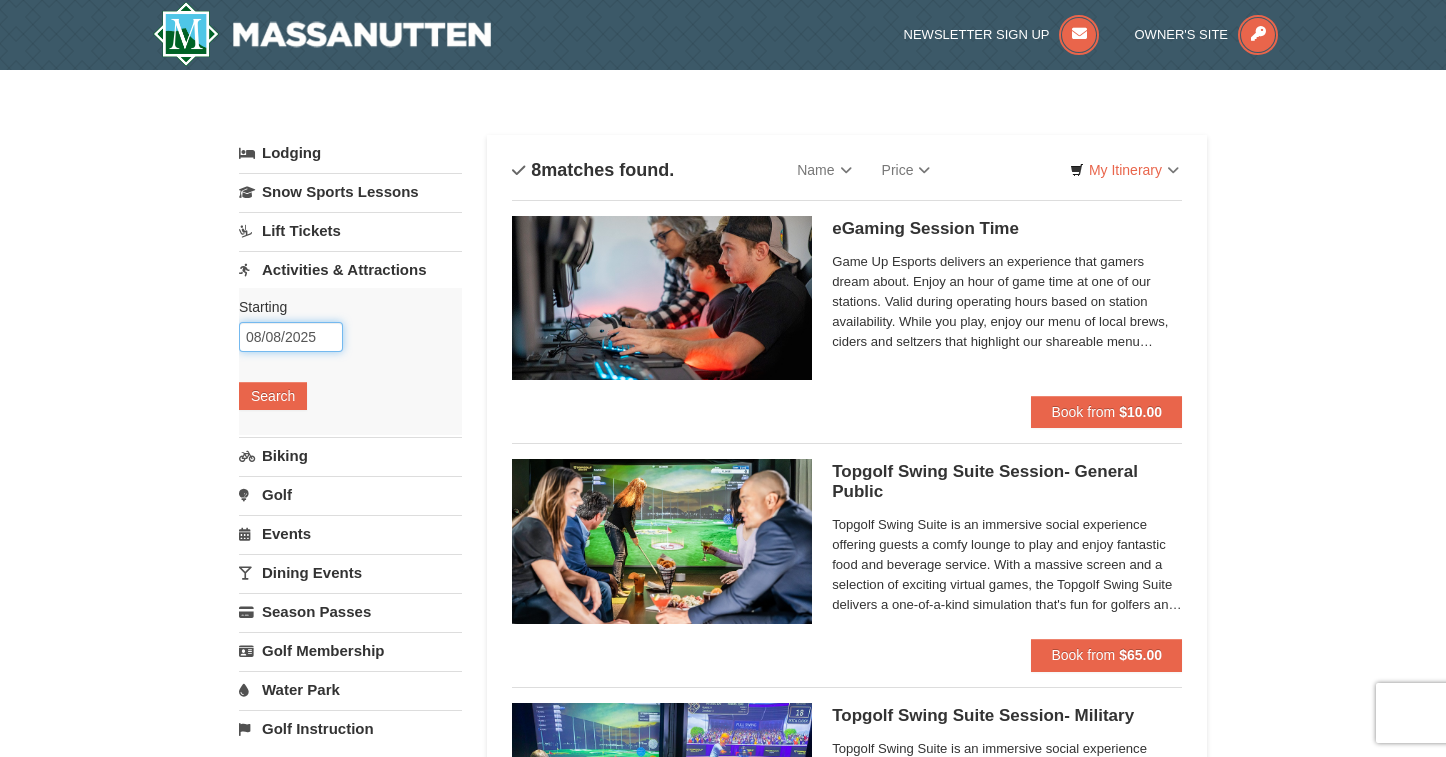 click on "08/08/2025" at bounding box center [291, 337] 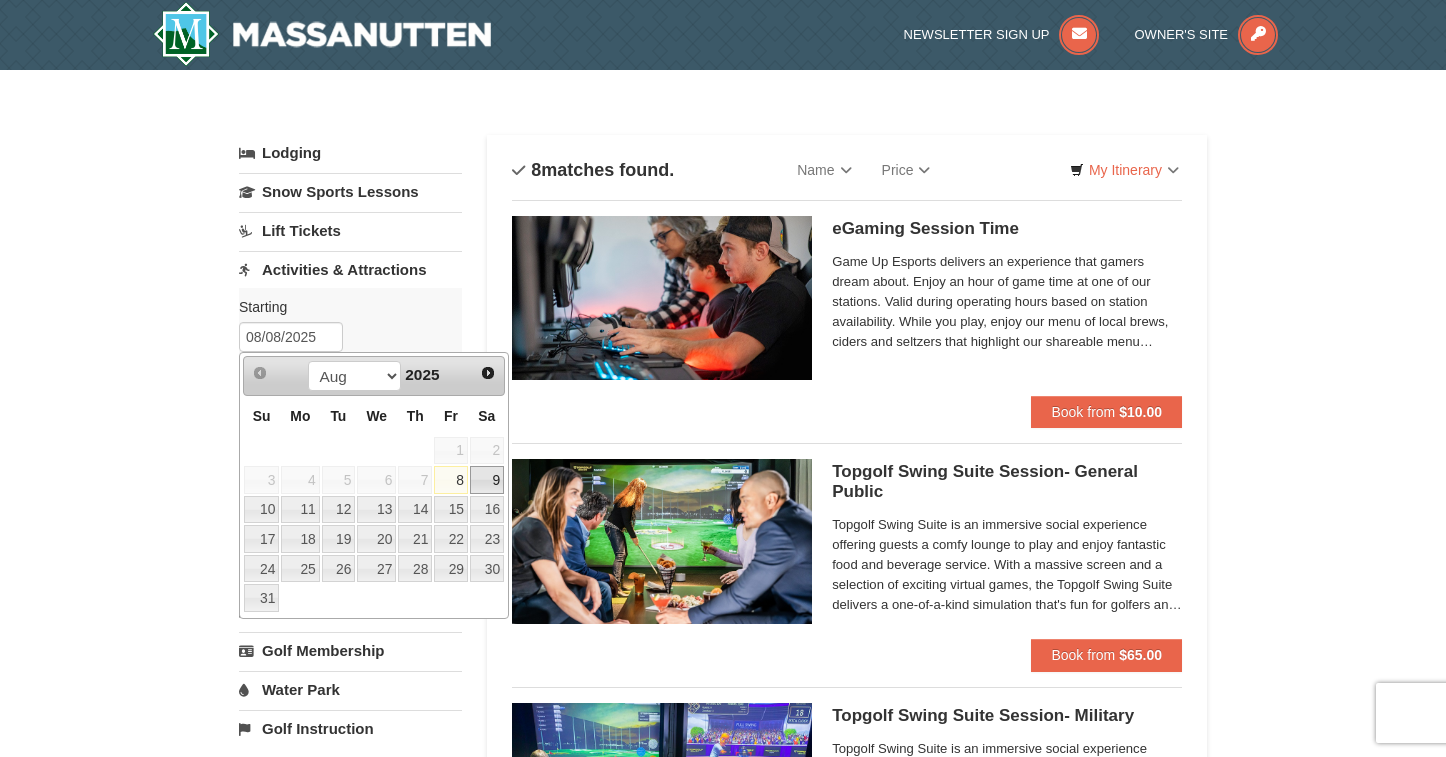 click on "9" at bounding box center [487, 480] 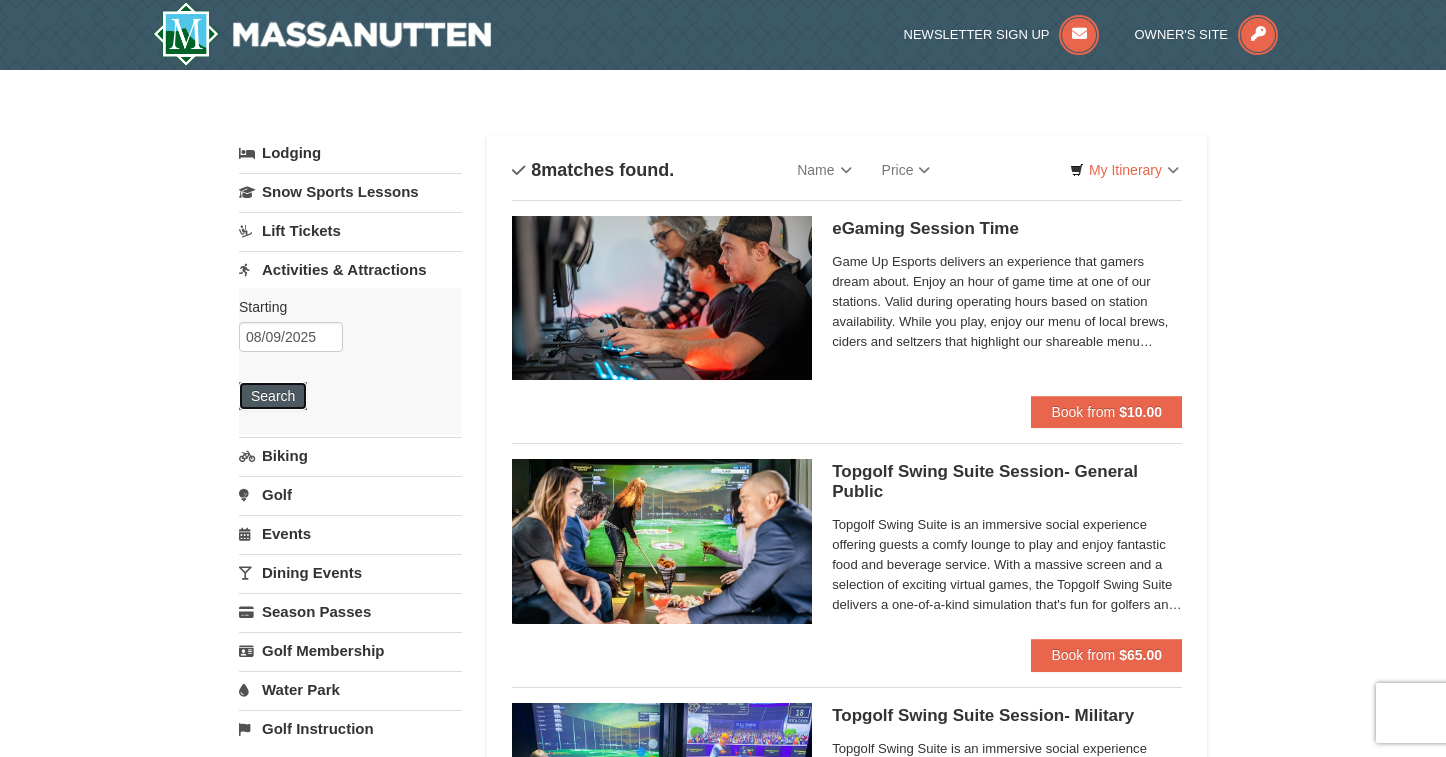 click on "Search" at bounding box center [273, 396] 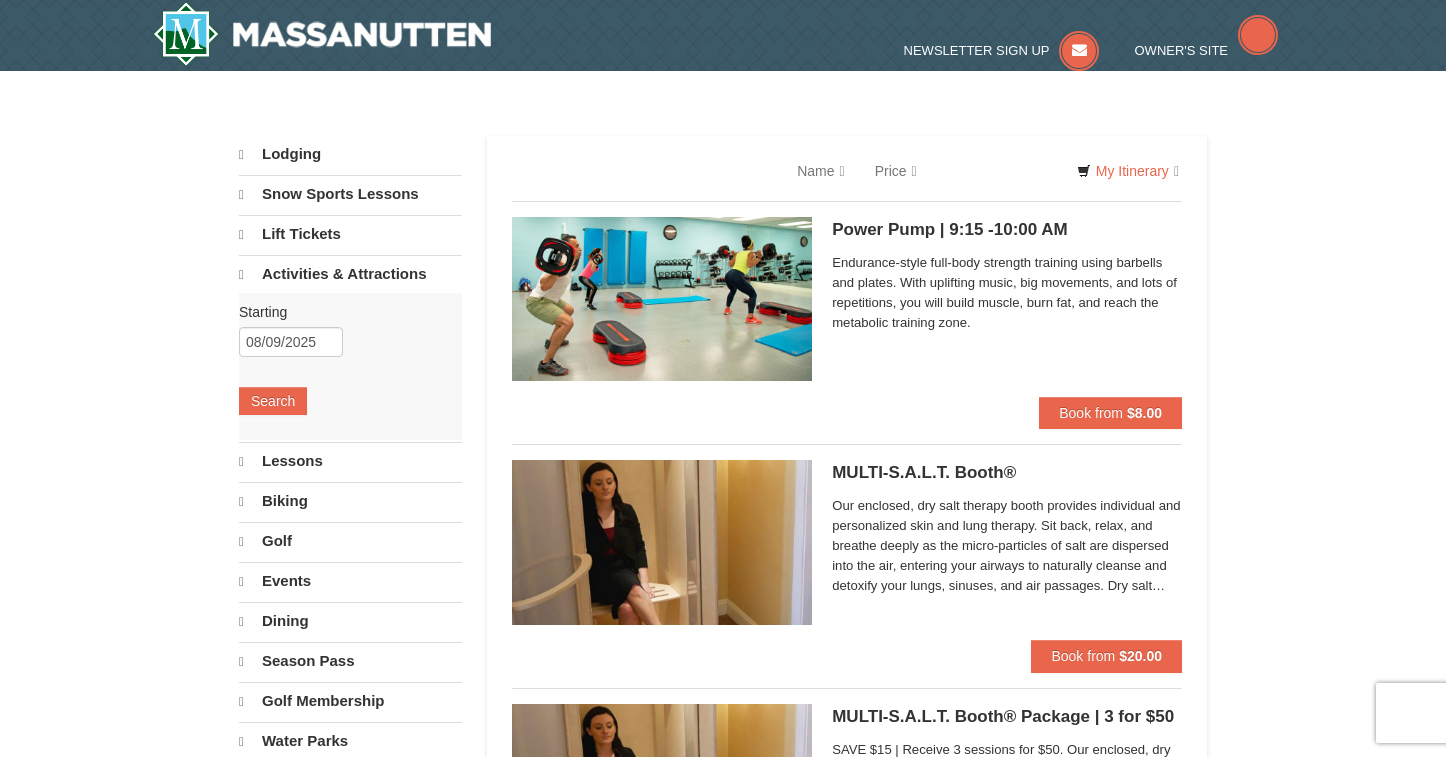 scroll, scrollTop: 0, scrollLeft: 0, axis: both 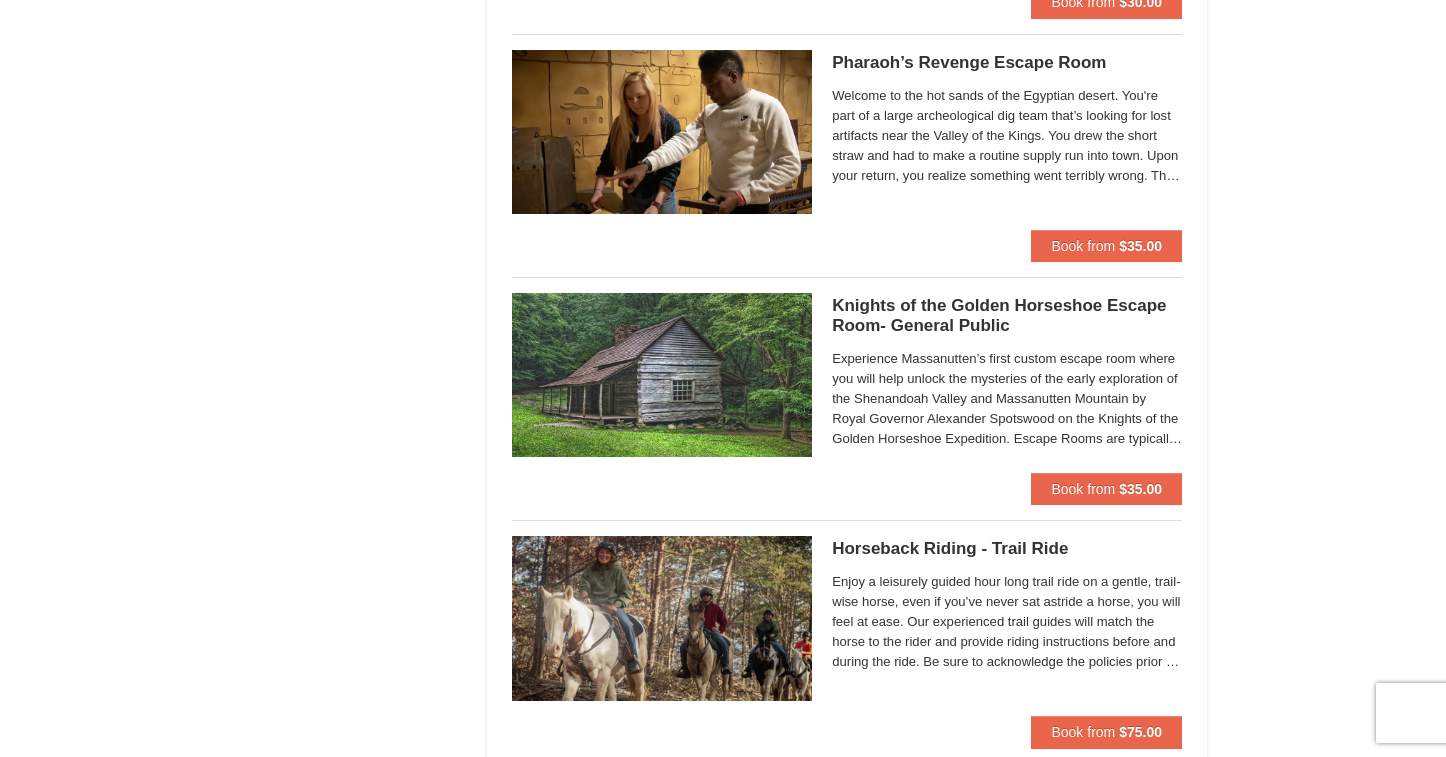 click on "Knights of the Golden Horseshoe Escape Room- General Public  Massanutten Escape Rooms & Virtual Reality" at bounding box center [1007, 316] 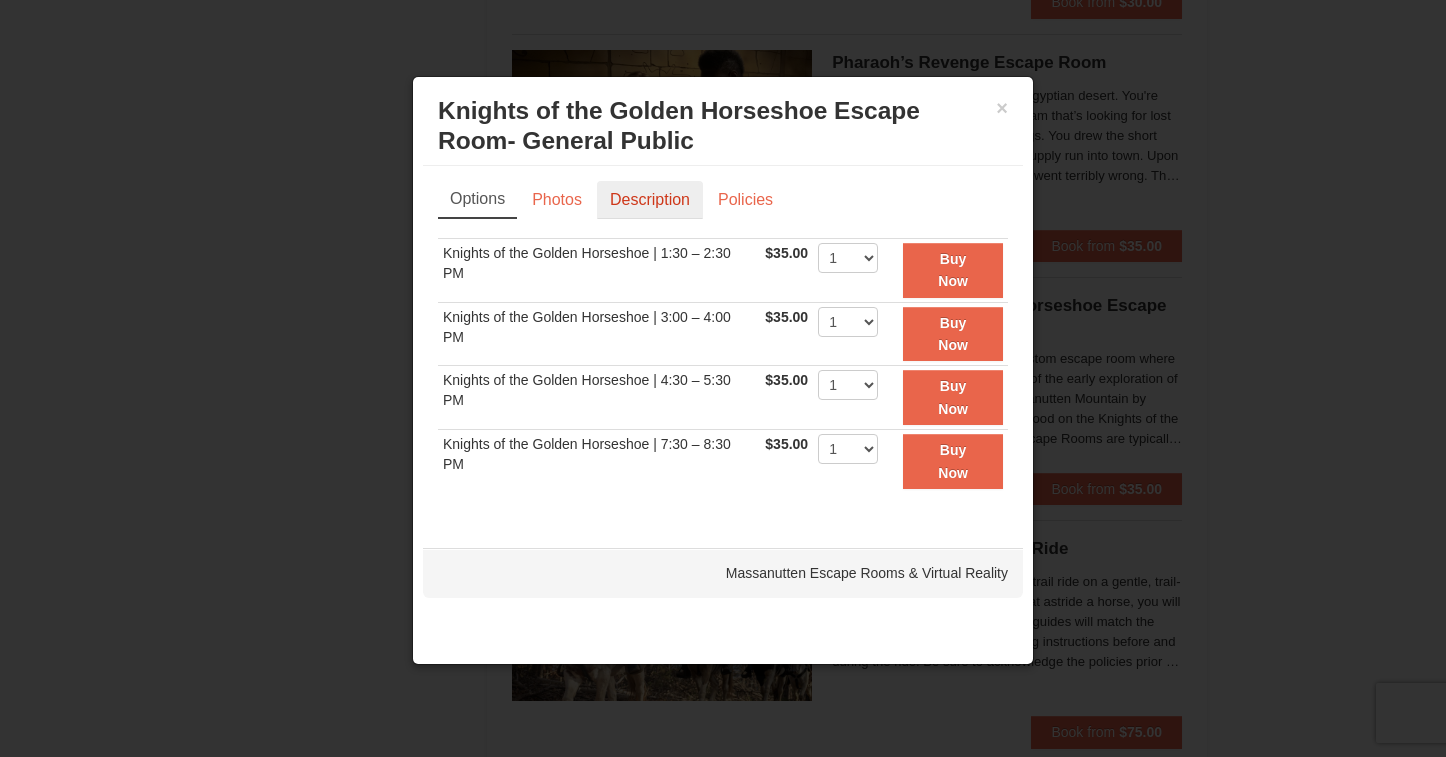 click on "Description" at bounding box center [650, 200] 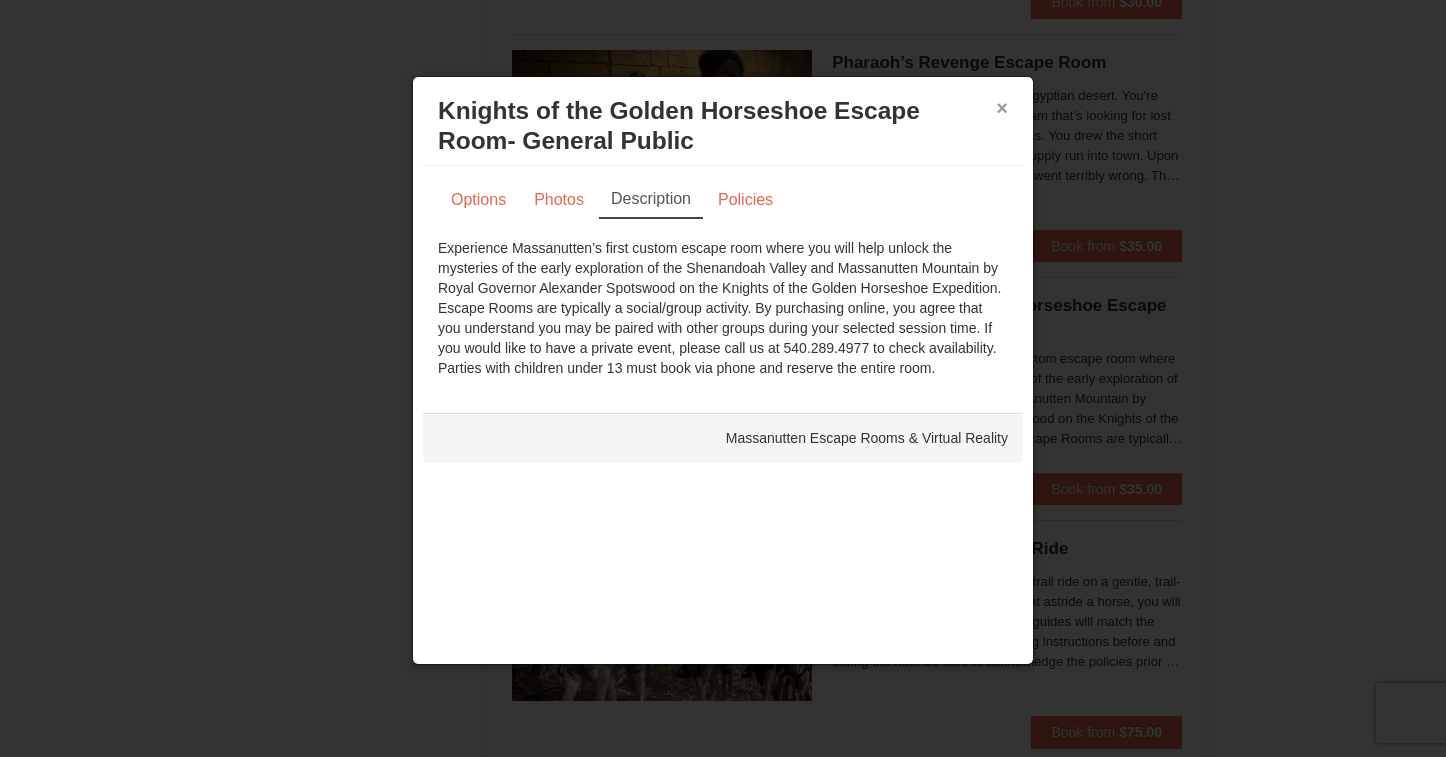 click on "×" at bounding box center [1002, 108] 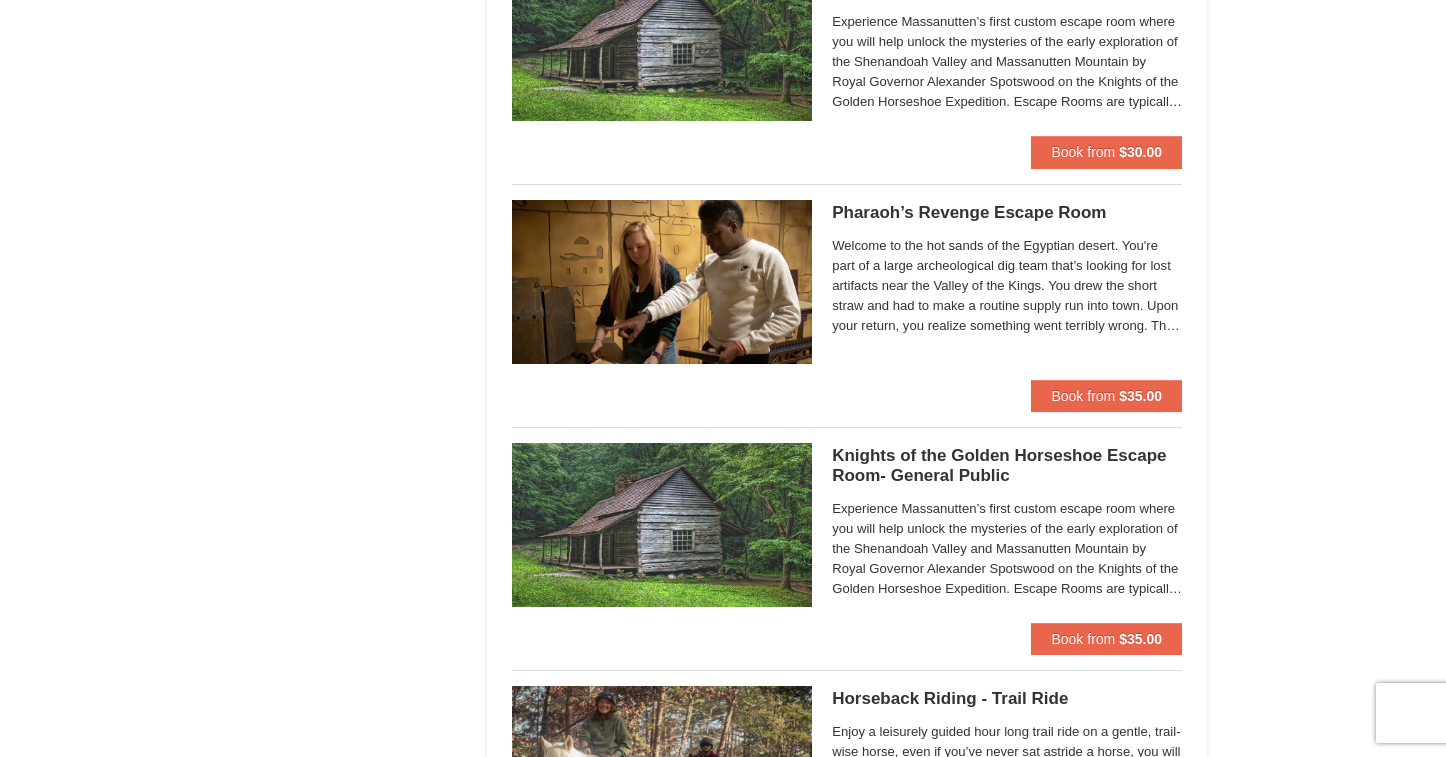 scroll, scrollTop: 2209, scrollLeft: 0, axis: vertical 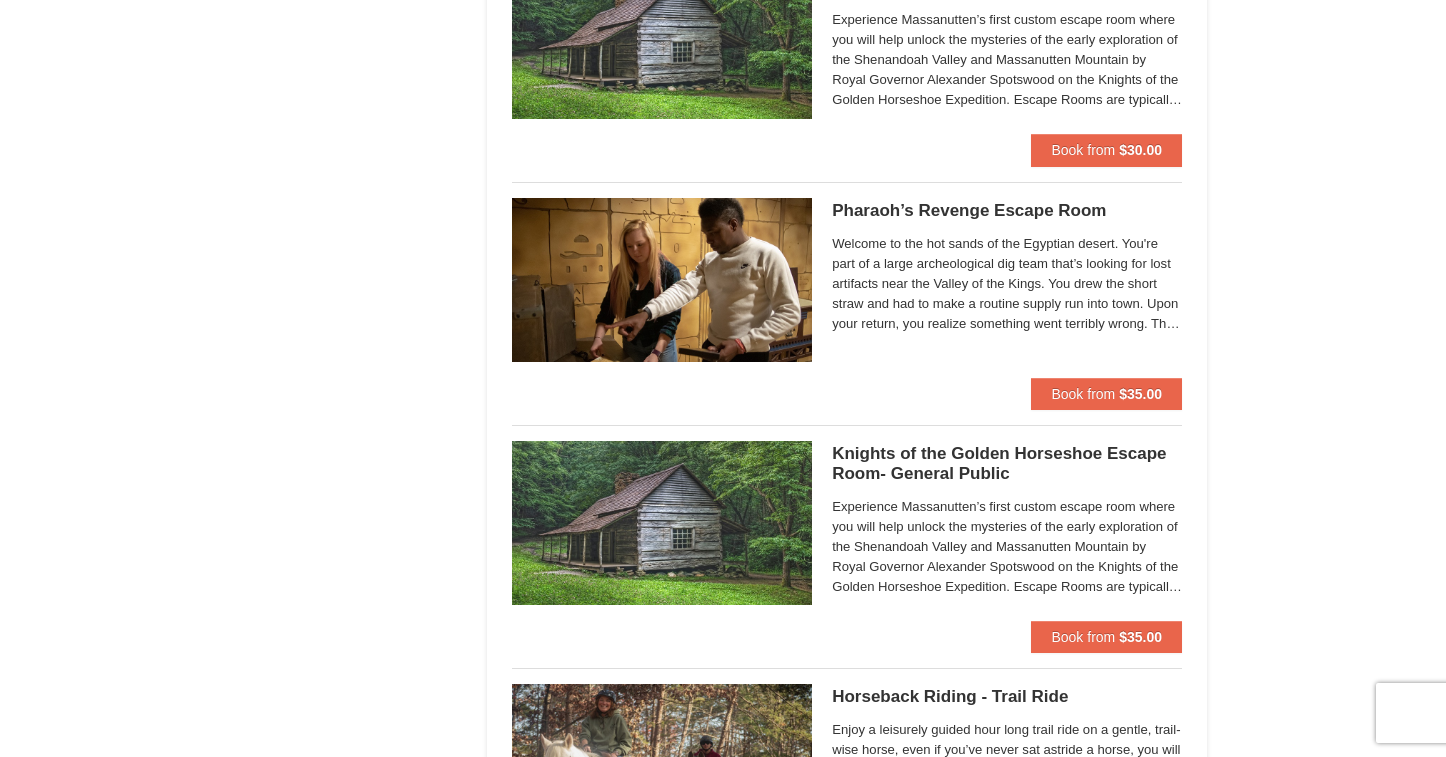 click on "Pharaoh’s Revenge Escape Room  Massanutten Escape Rooms & Virtual Reality" at bounding box center (1007, 211) 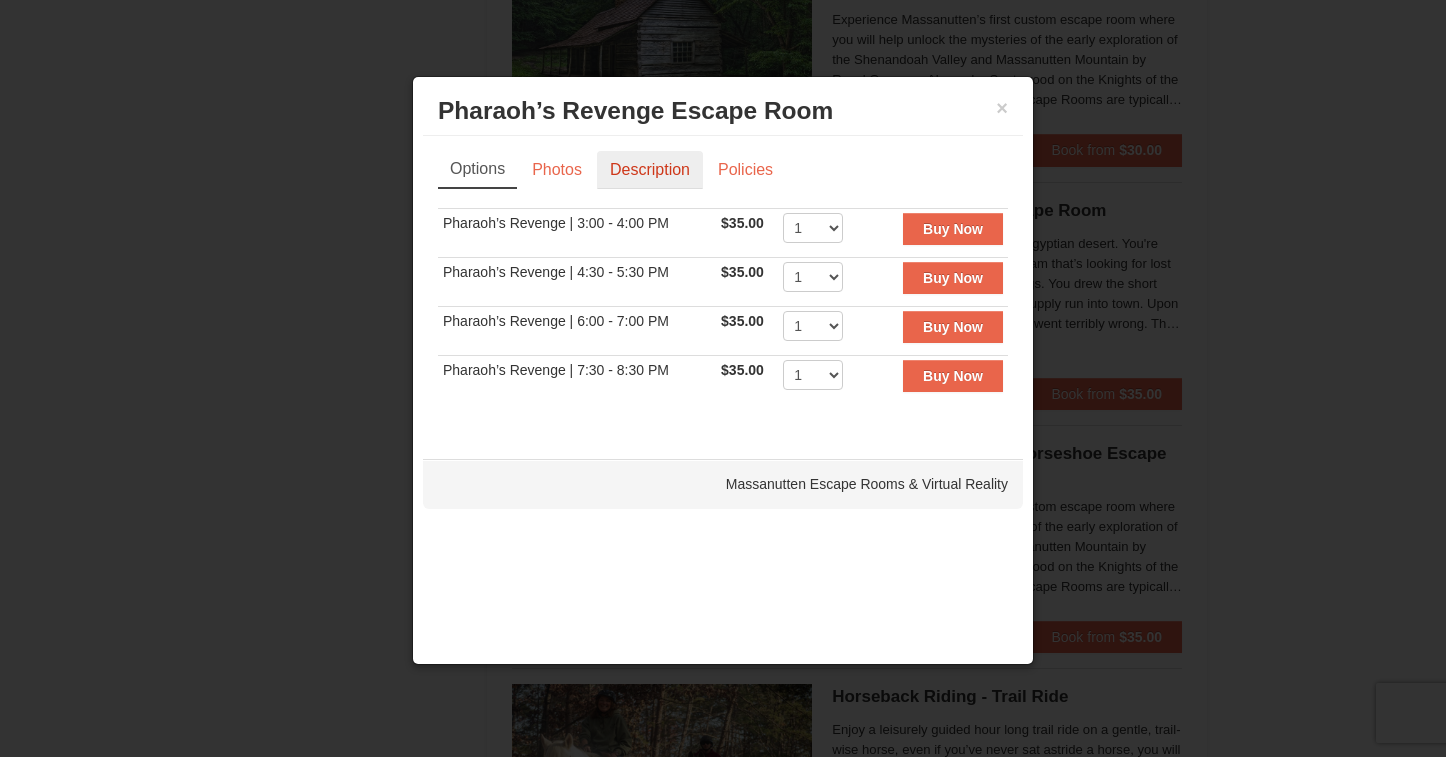 click on "Description" at bounding box center (650, 170) 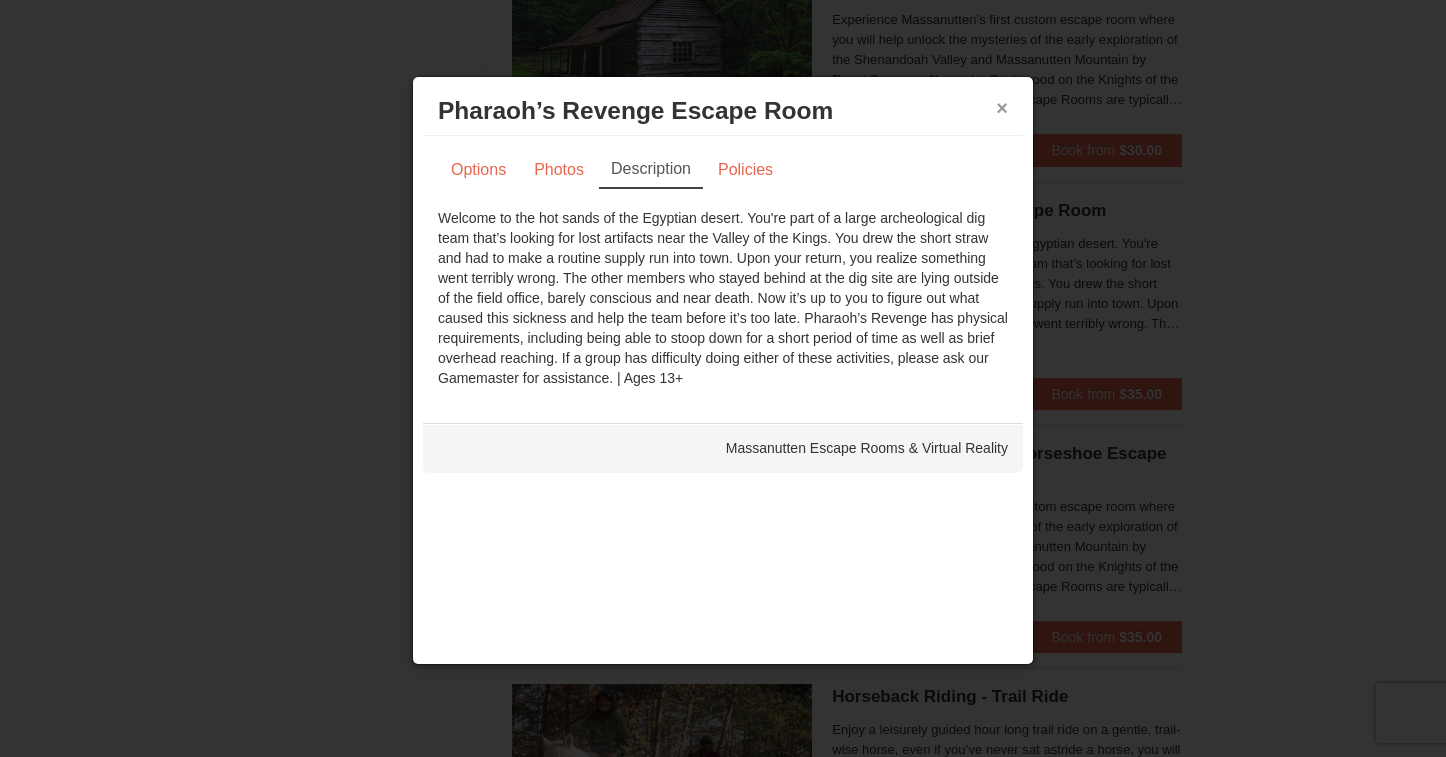 click on "×" at bounding box center (1002, 108) 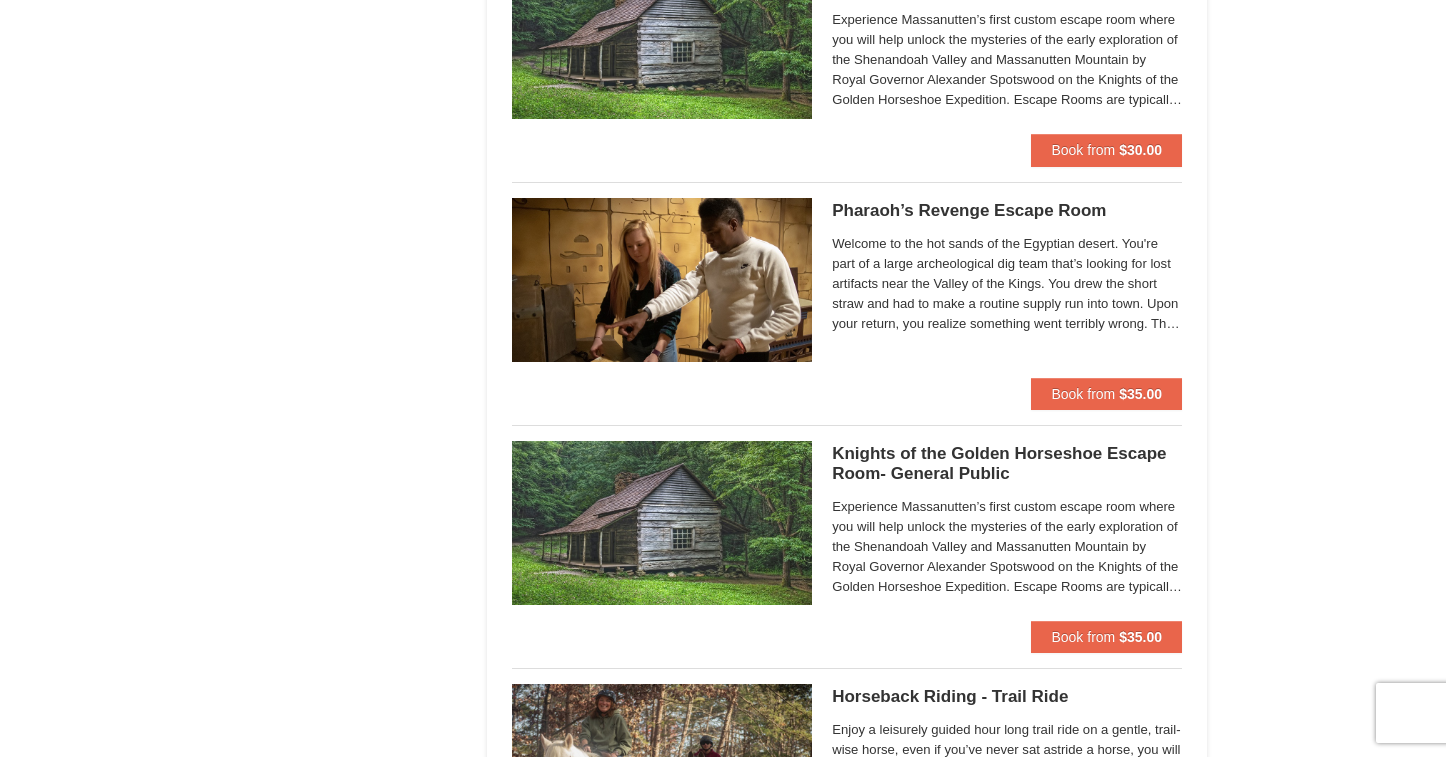 click on "Knights of the Golden Horseshoe Escape Room- General Public  Massanutten Escape Rooms & Virtual Reality" at bounding box center (1007, 464) 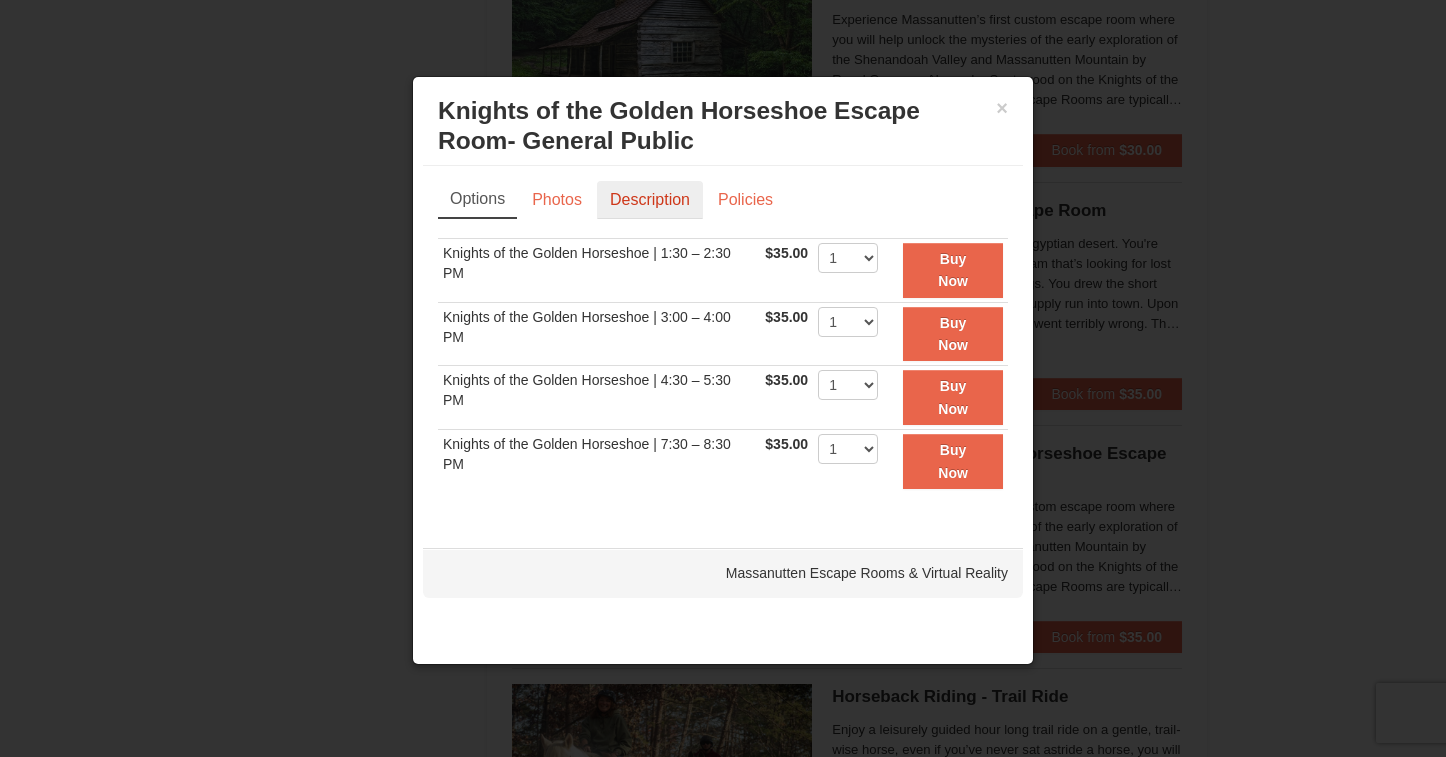 click on "Description" at bounding box center (650, 200) 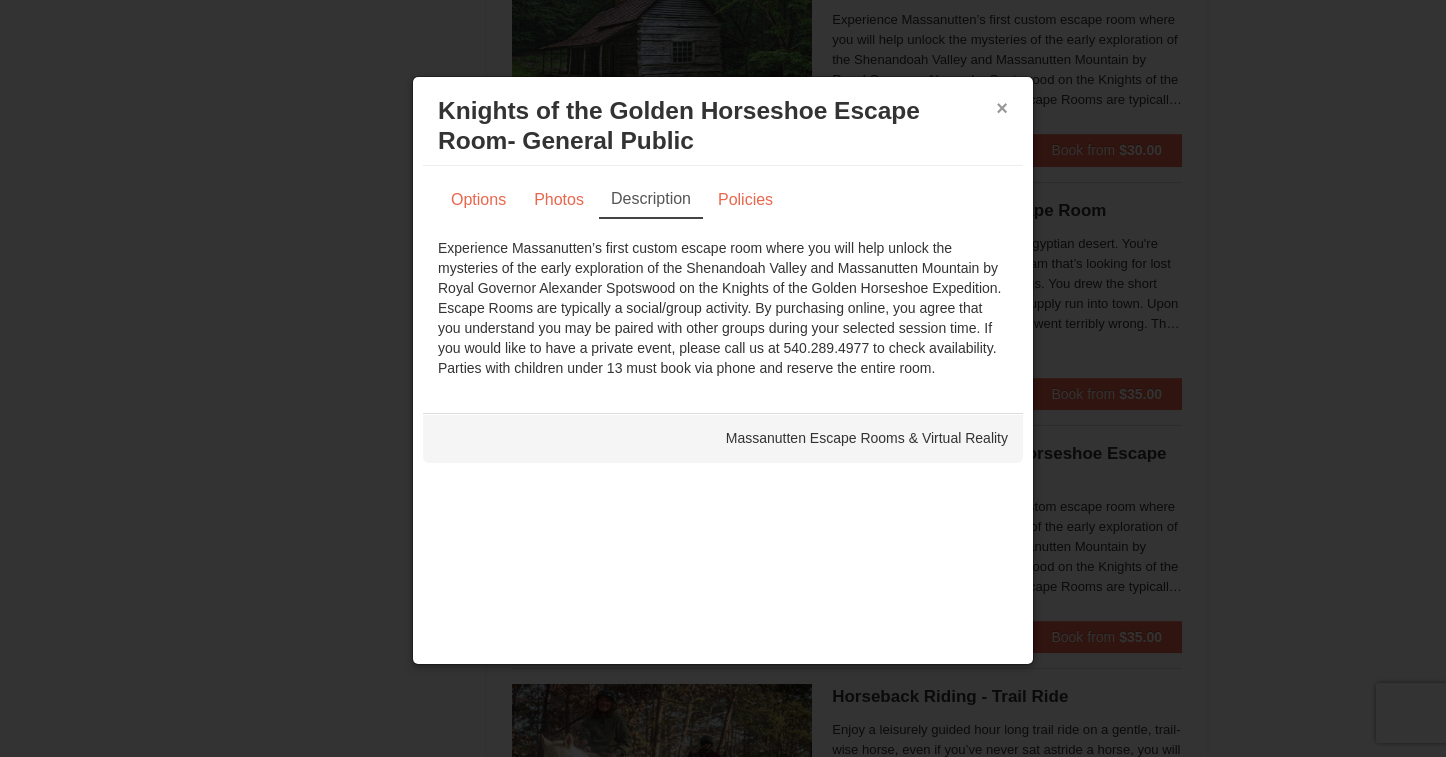 click on "×" at bounding box center [1002, 108] 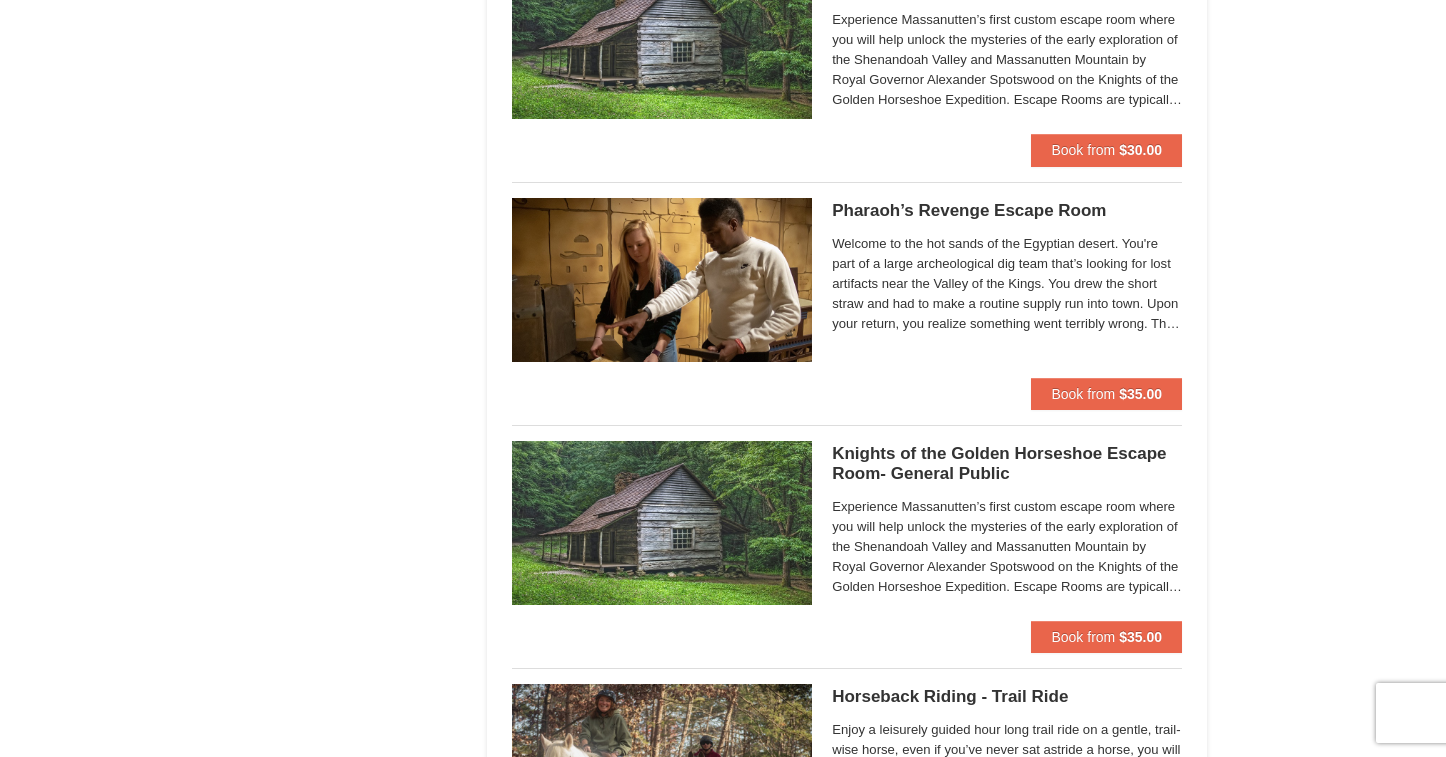 click on "Pharaoh’s Revenge Escape Room  Massanutten Escape Rooms & Virtual Reality" at bounding box center [1007, 211] 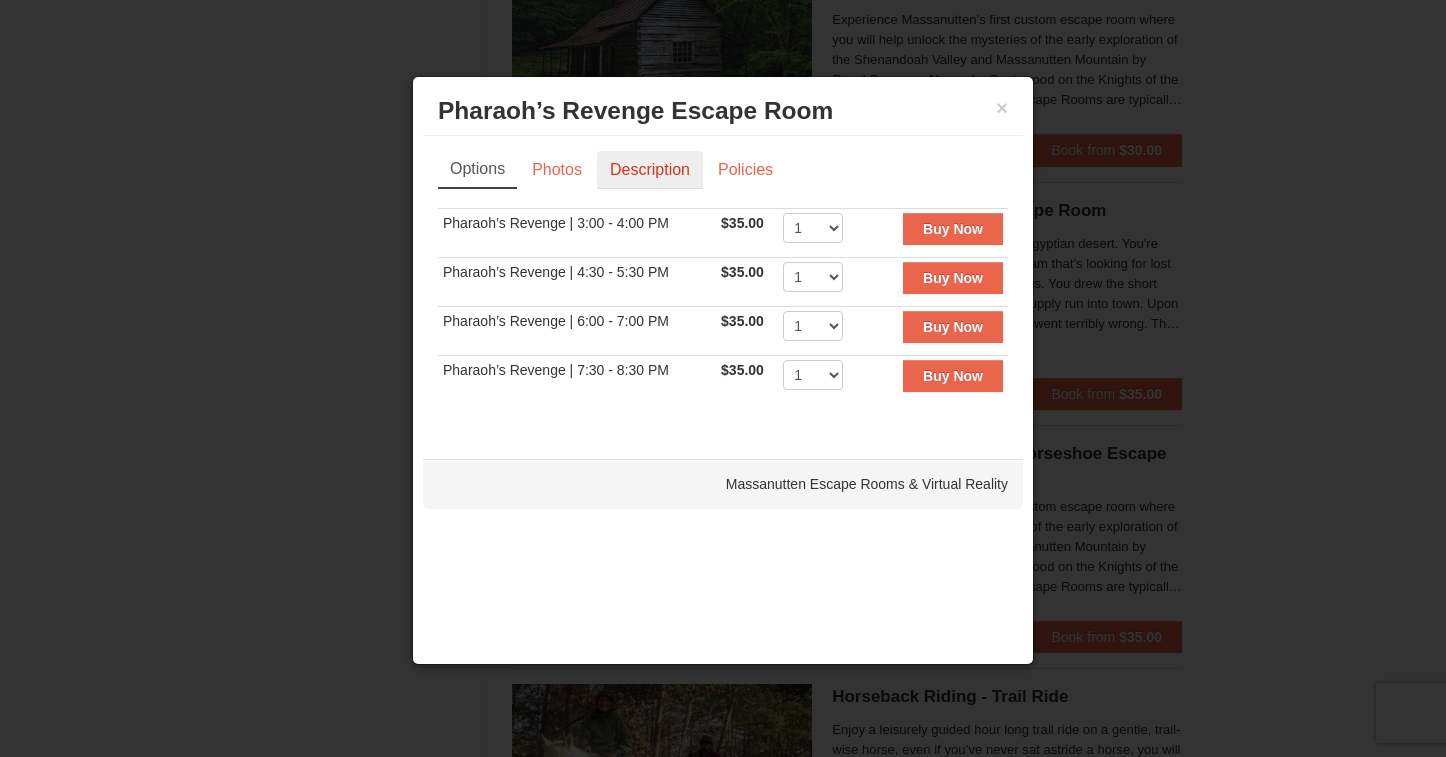 click on "Description" at bounding box center [650, 170] 